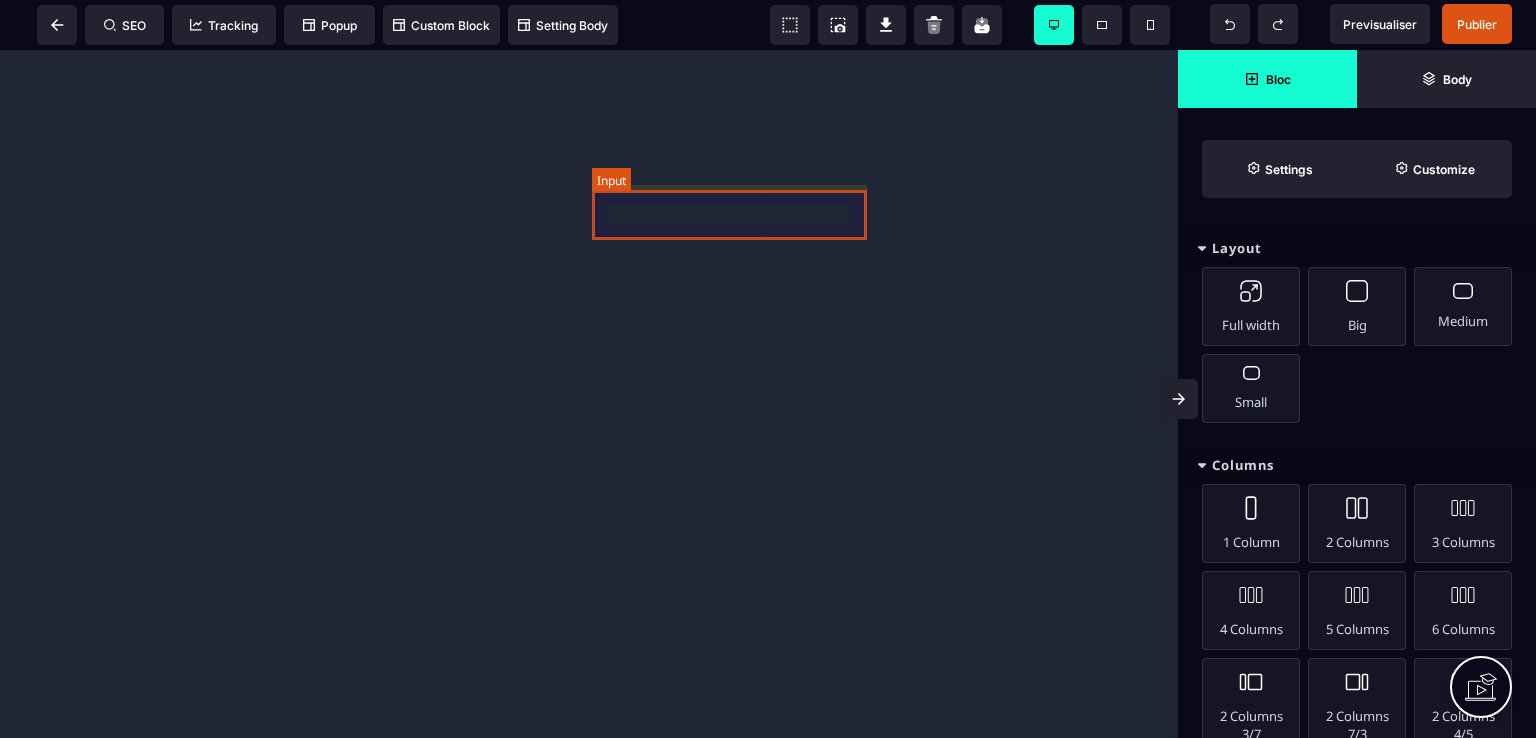 scroll, scrollTop: 0, scrollLeft: 0, axis: both 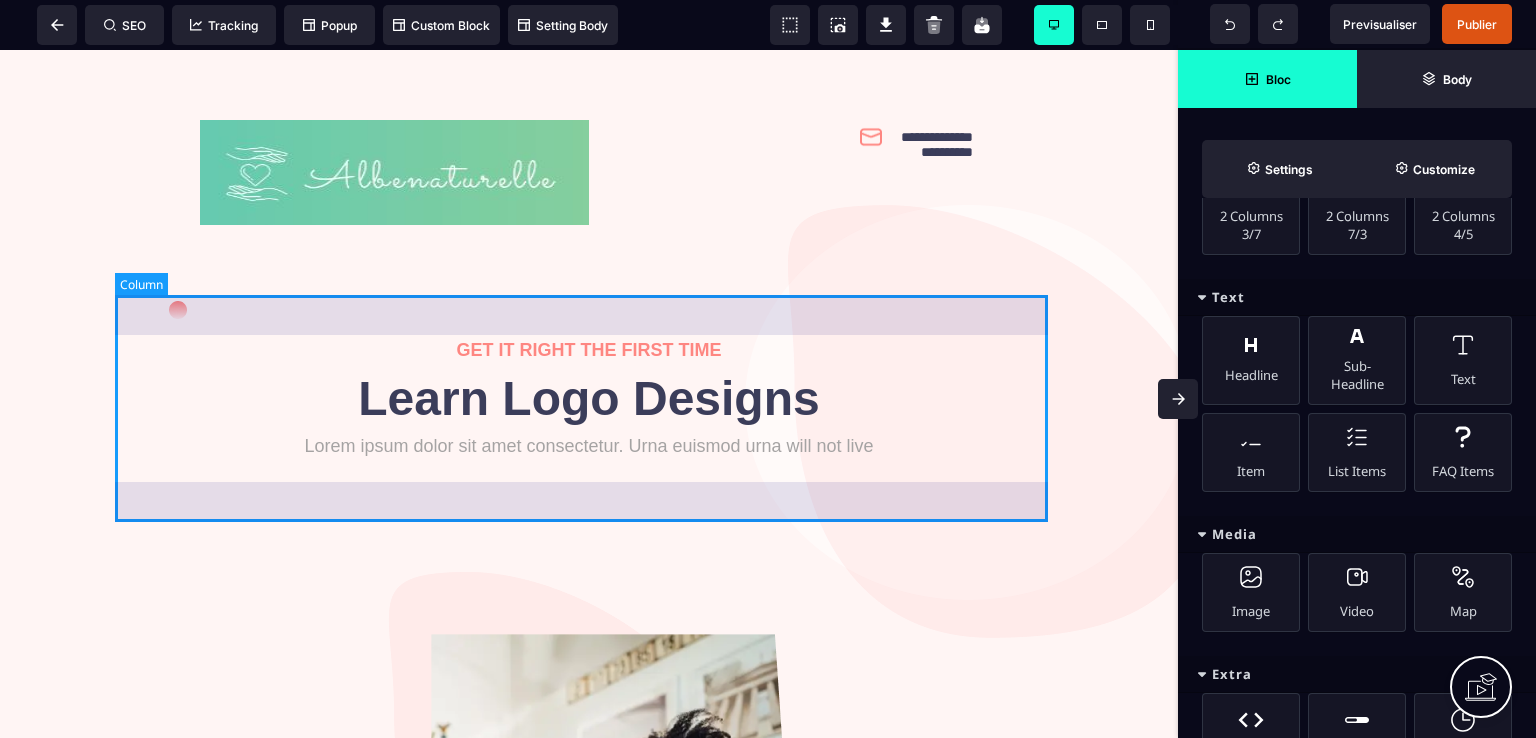 click on "GET IT RIGHT THE FIRST TIME Learn Logo Designs Lorem ipsum dolor sit amet consectetur. Urna euismod urna will not live" at bounding box center (589, 398) 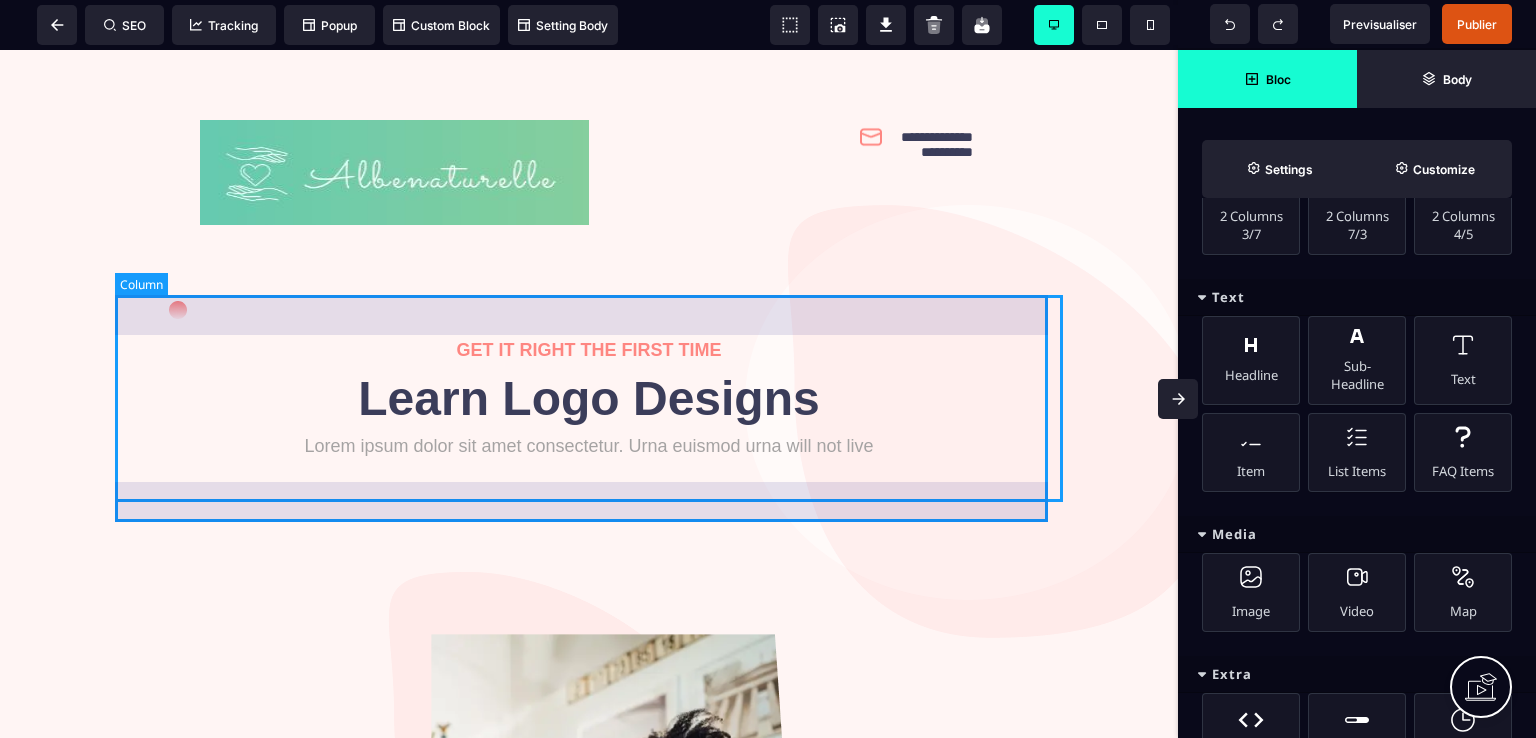 scroll, scrollTop: 0, scrollLeft: 0, axis: both 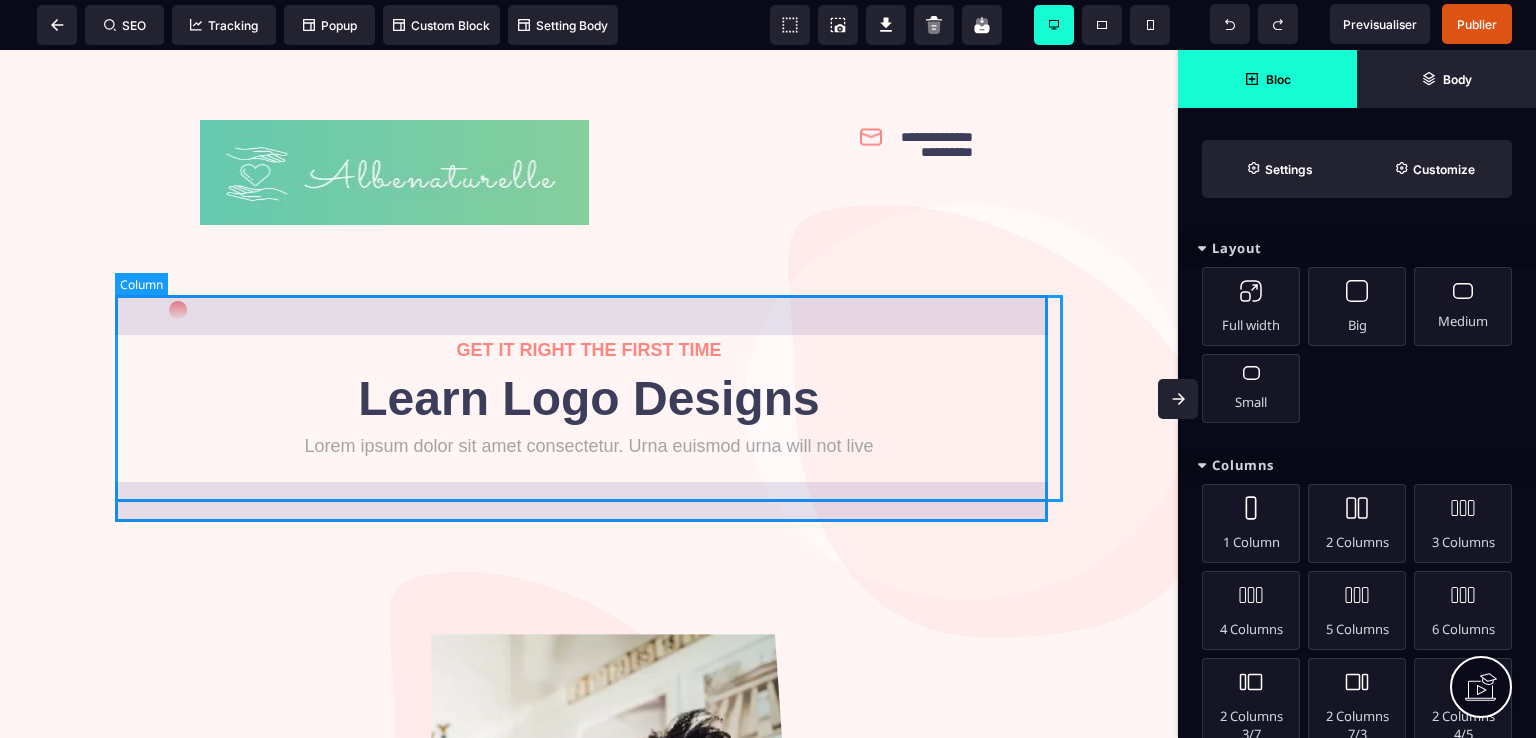select on "**" 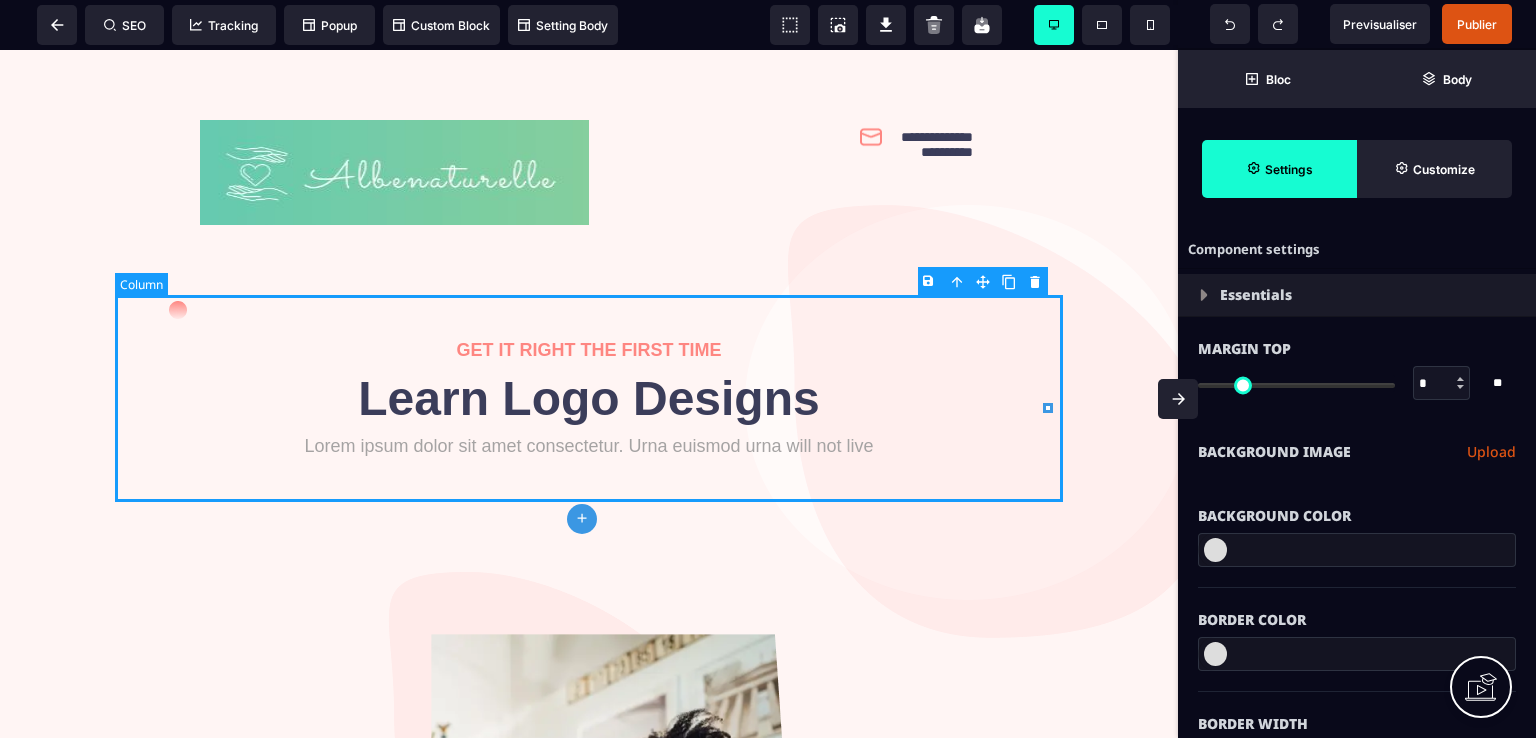 click on "GET IT RIGHT THE FIRST TIME Learn Logo Designs Lorem ipsum dolor sit amet consectetur. Urna euismod urna will not live" at bounding box center (589, 398) 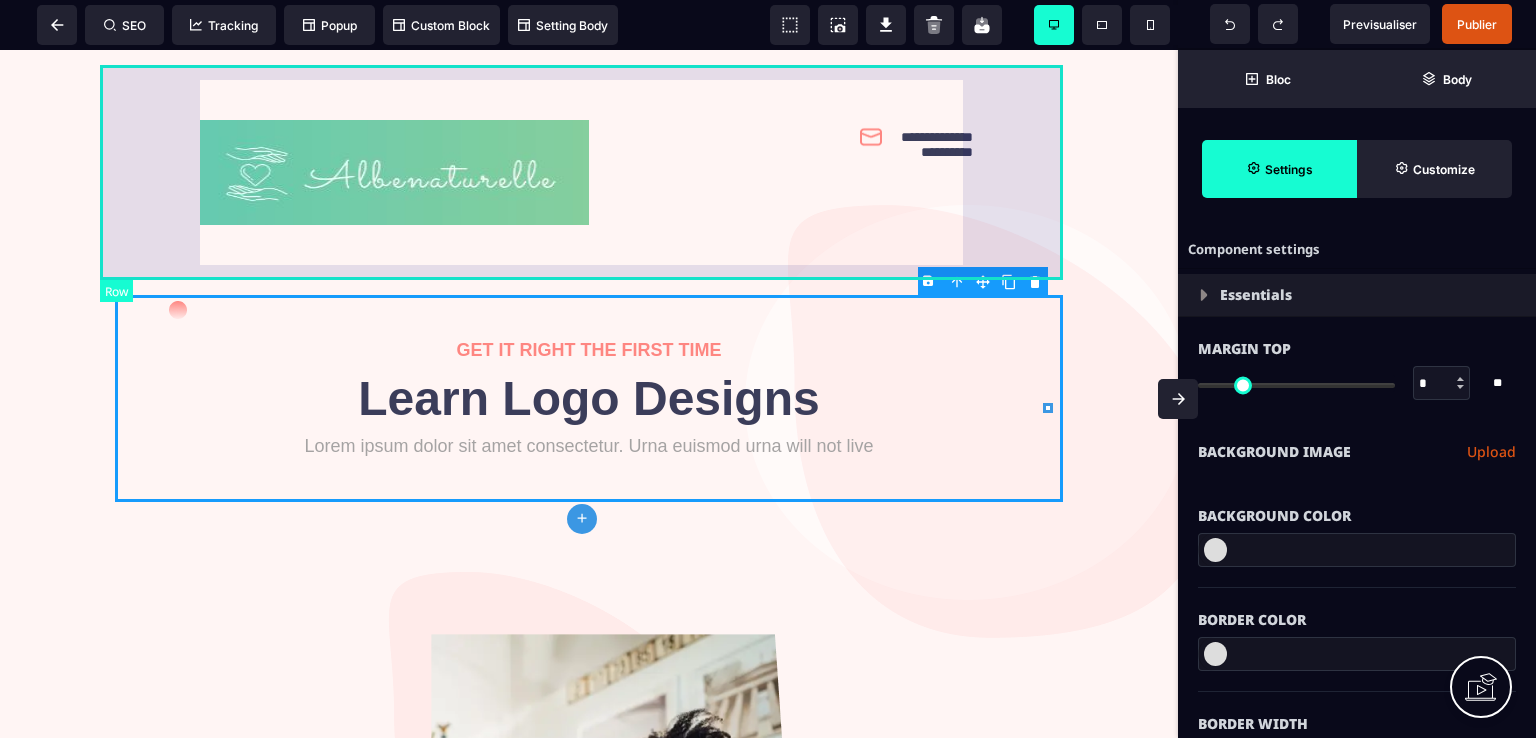 click on "**********" at bounding box center (589, 172) 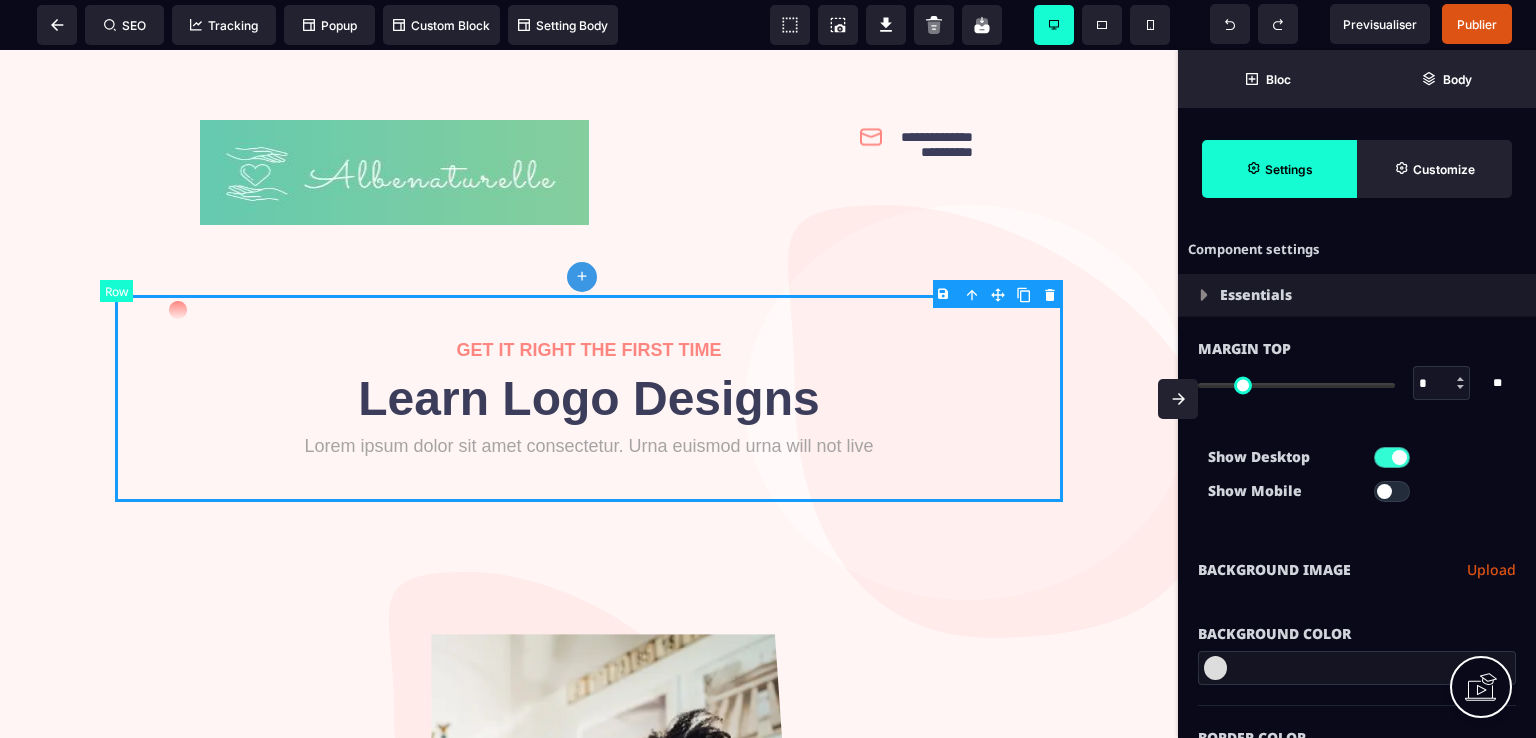 type on "*" 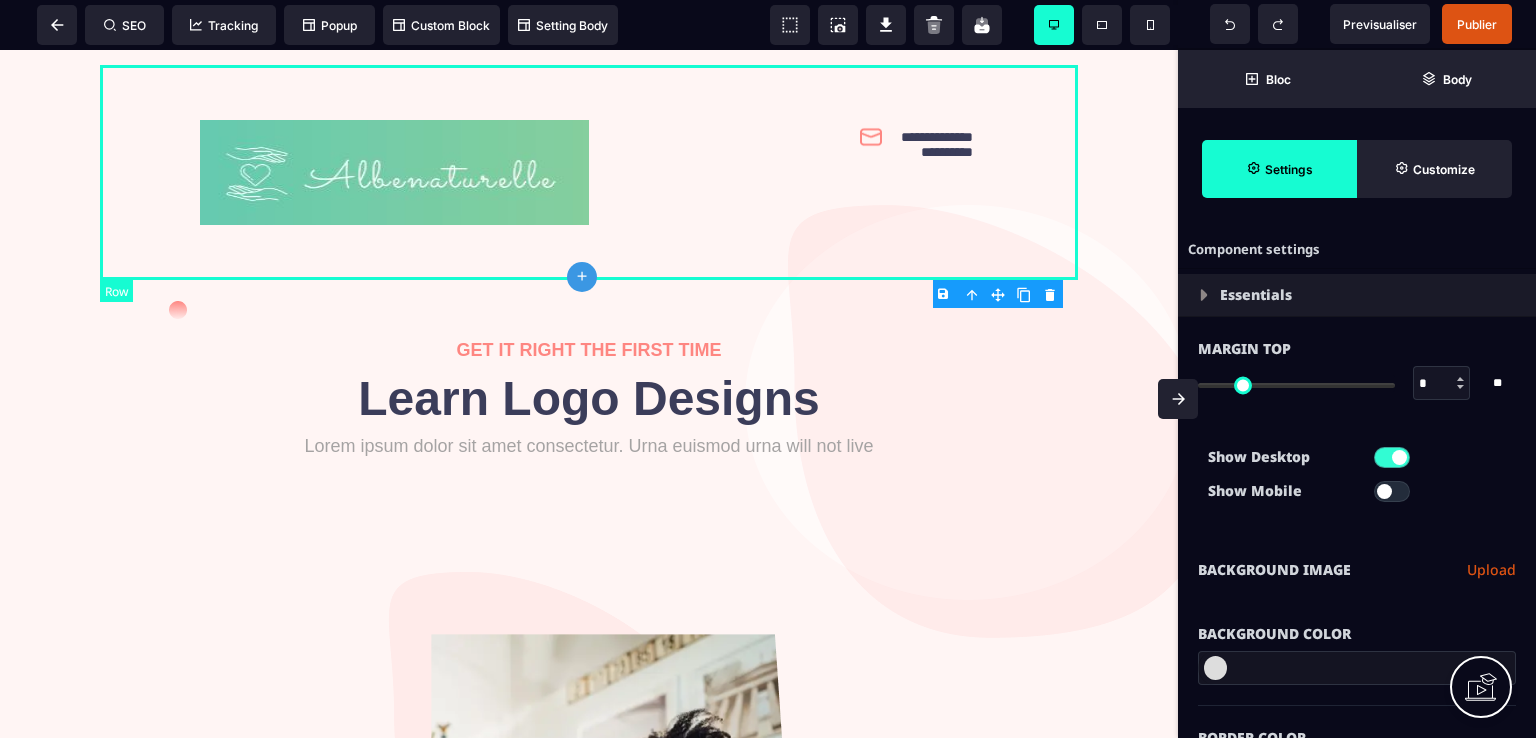 select on "**" 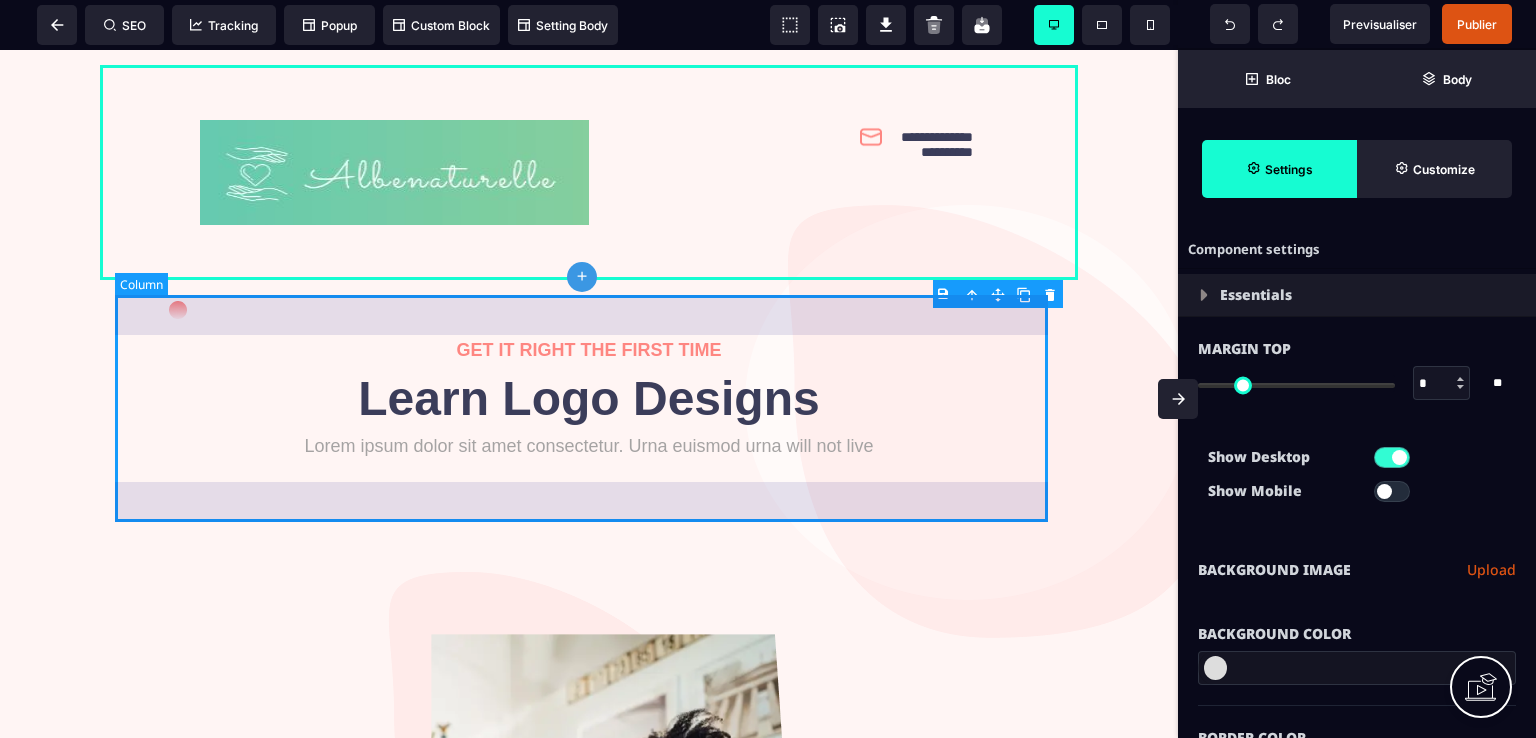 click on "GET IT RIGHT THE FIRST TIME Learn Logo Designs Lorem ipsum dolor sit amet consectetur. Urna euismod urna will not live" at bounding box center (589, 398) 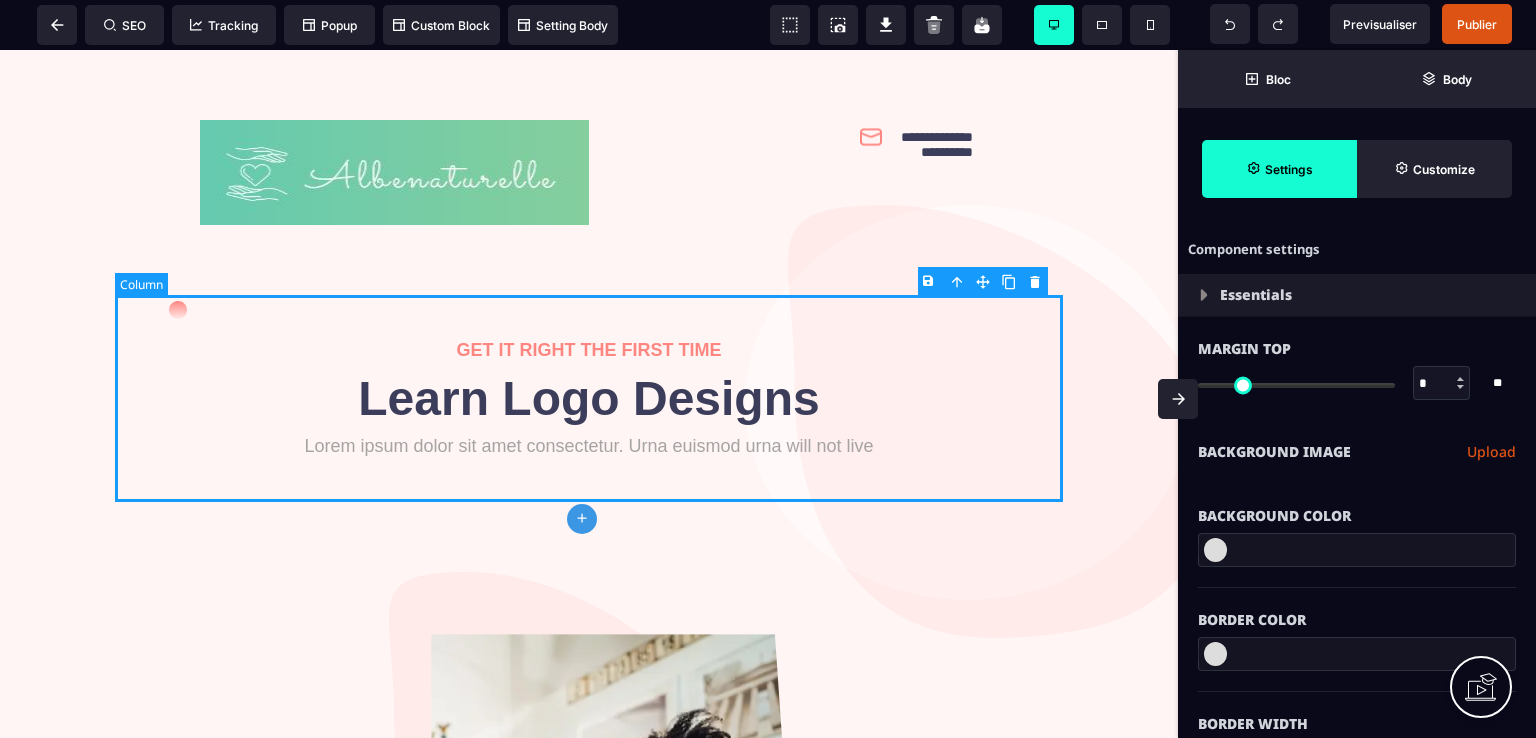 click on "GET IT RIGHT THE FIRST TIME Learn Logo Designs Lorem ipsum dolor sit amet consectetur. Urna euismod urna will not live" at bounding box center [589, 398] 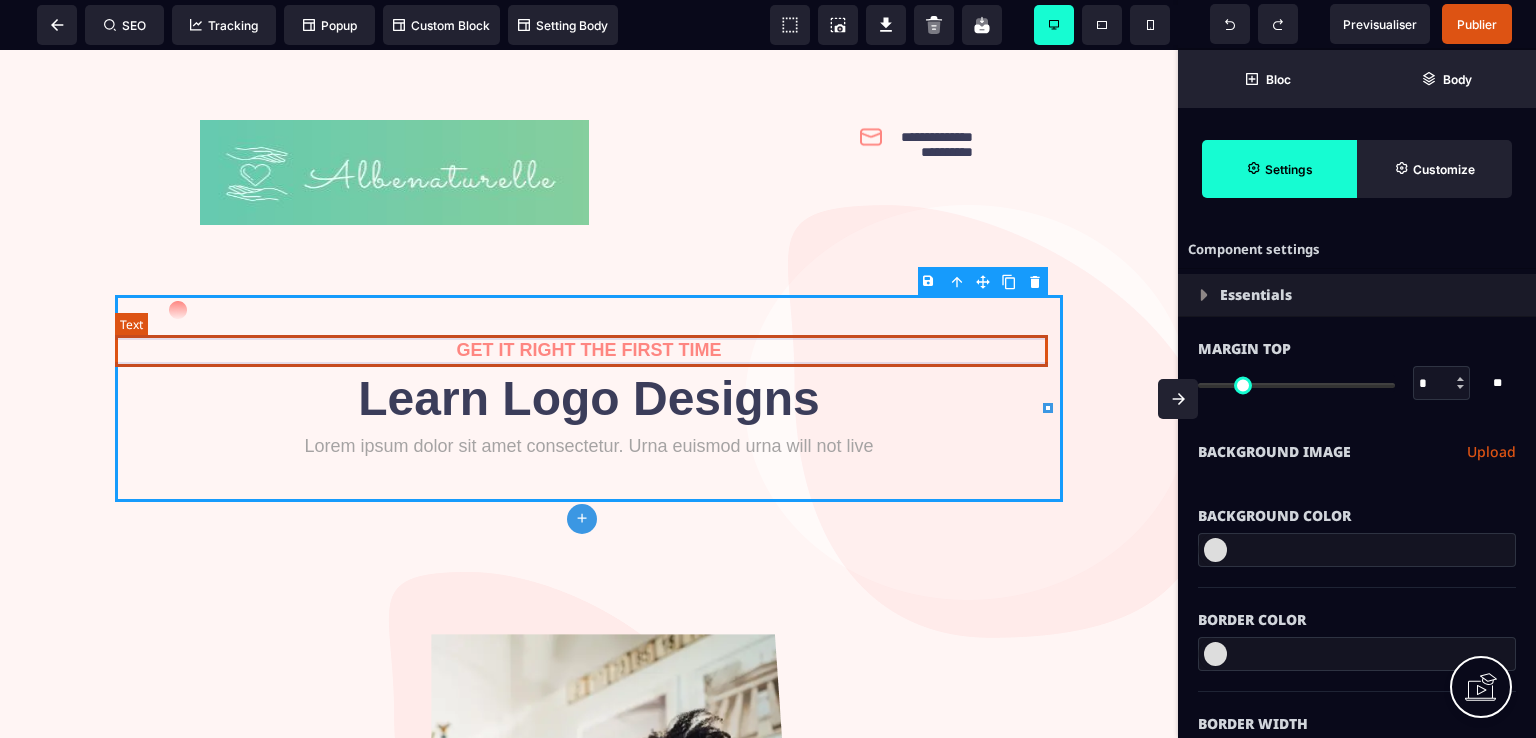 click on "GET IT RIGHT THE FIRST TIME" at bounding box center (589, 350) 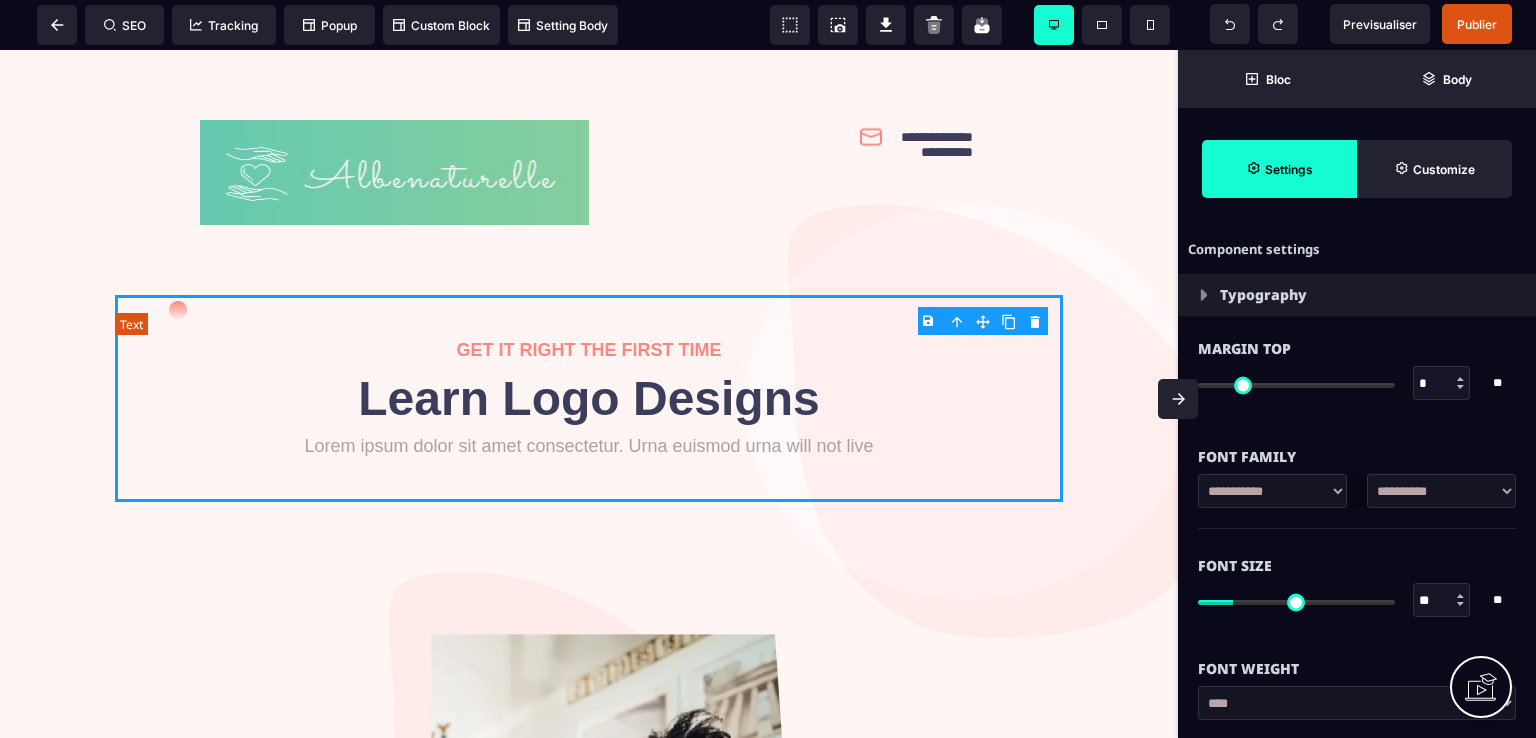 type on "*" 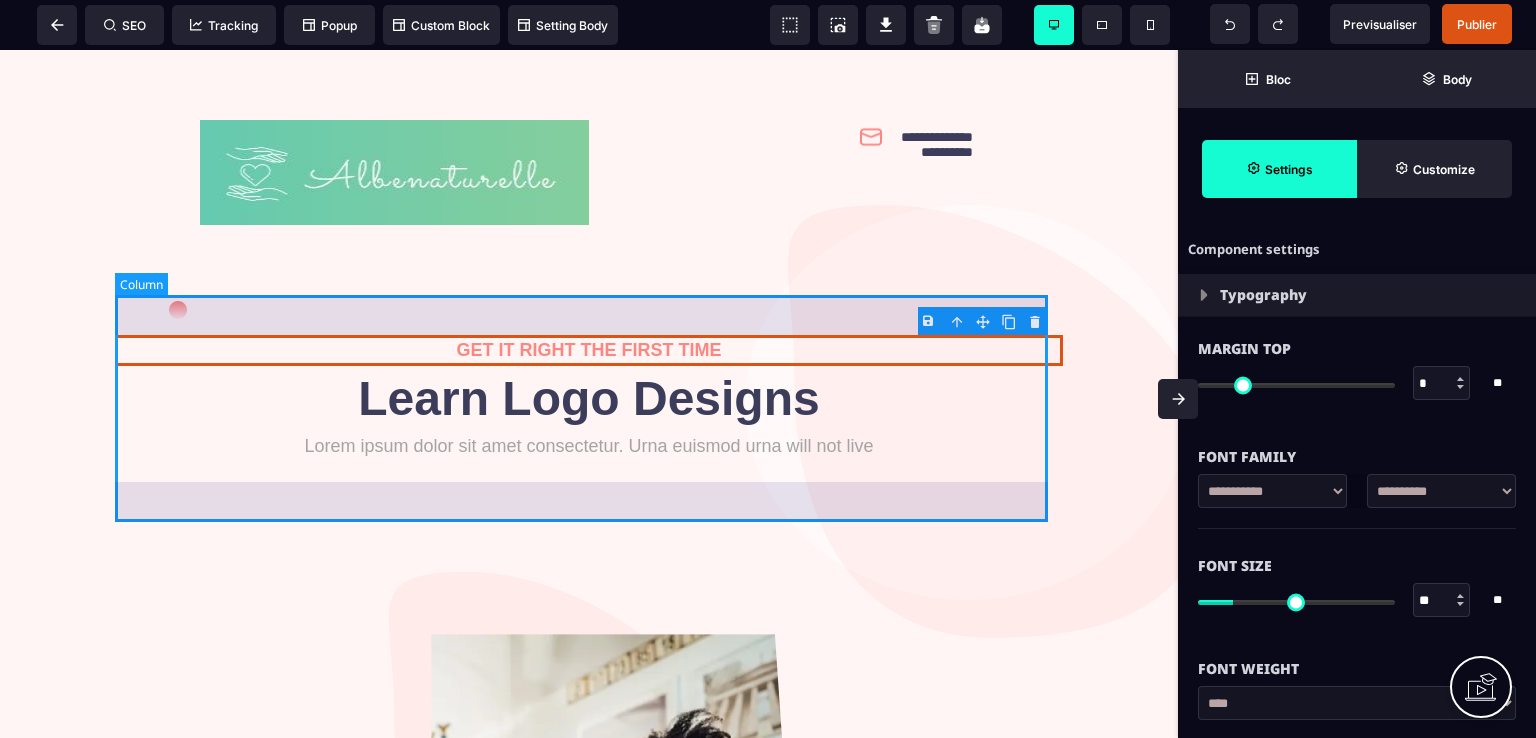 click on "GET IT RIGHT THE FIRST TIME Learn Logo Designs Lorem ipsum dolor sit amet consectetur. Urna euismod urna will not live" at bounding box center [589, 398] 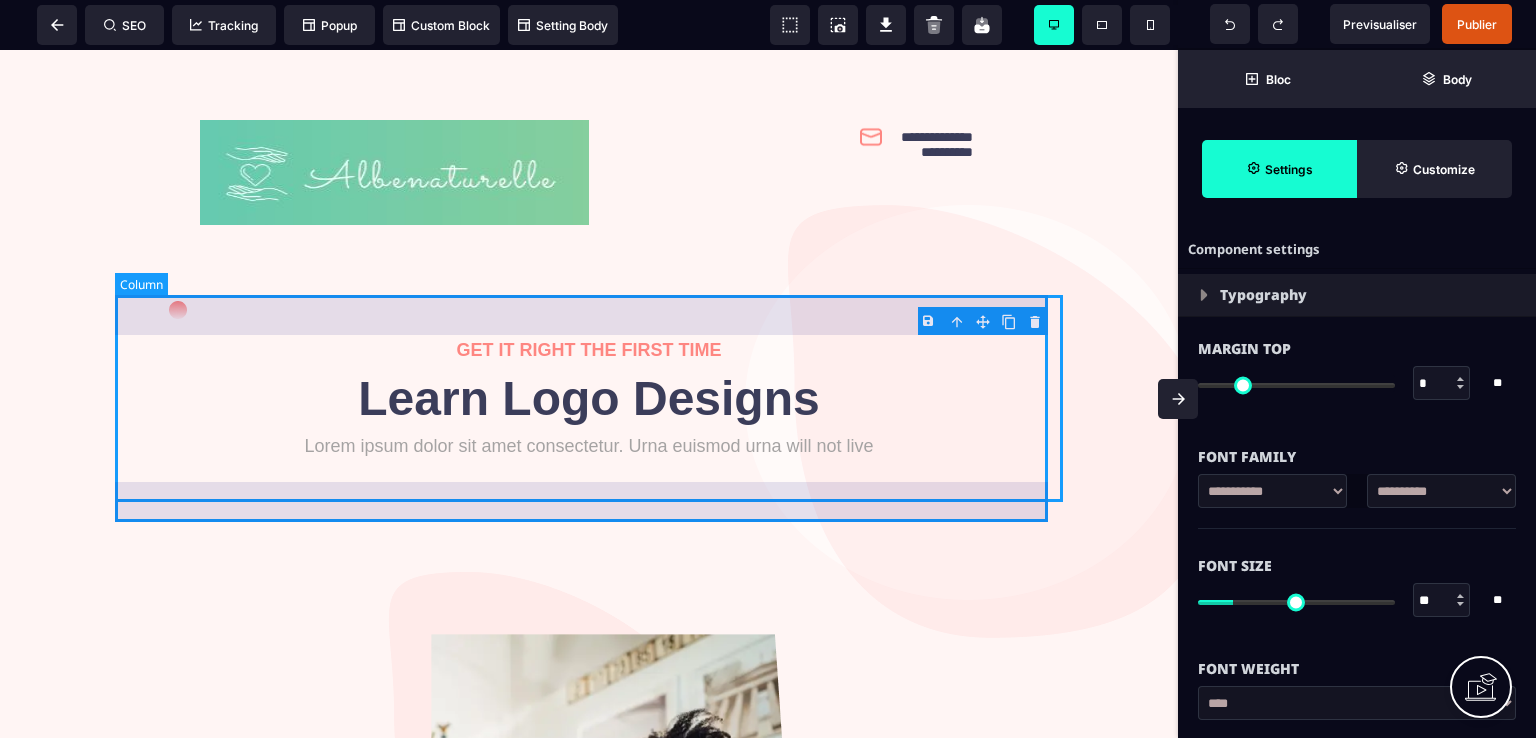 select on "**" 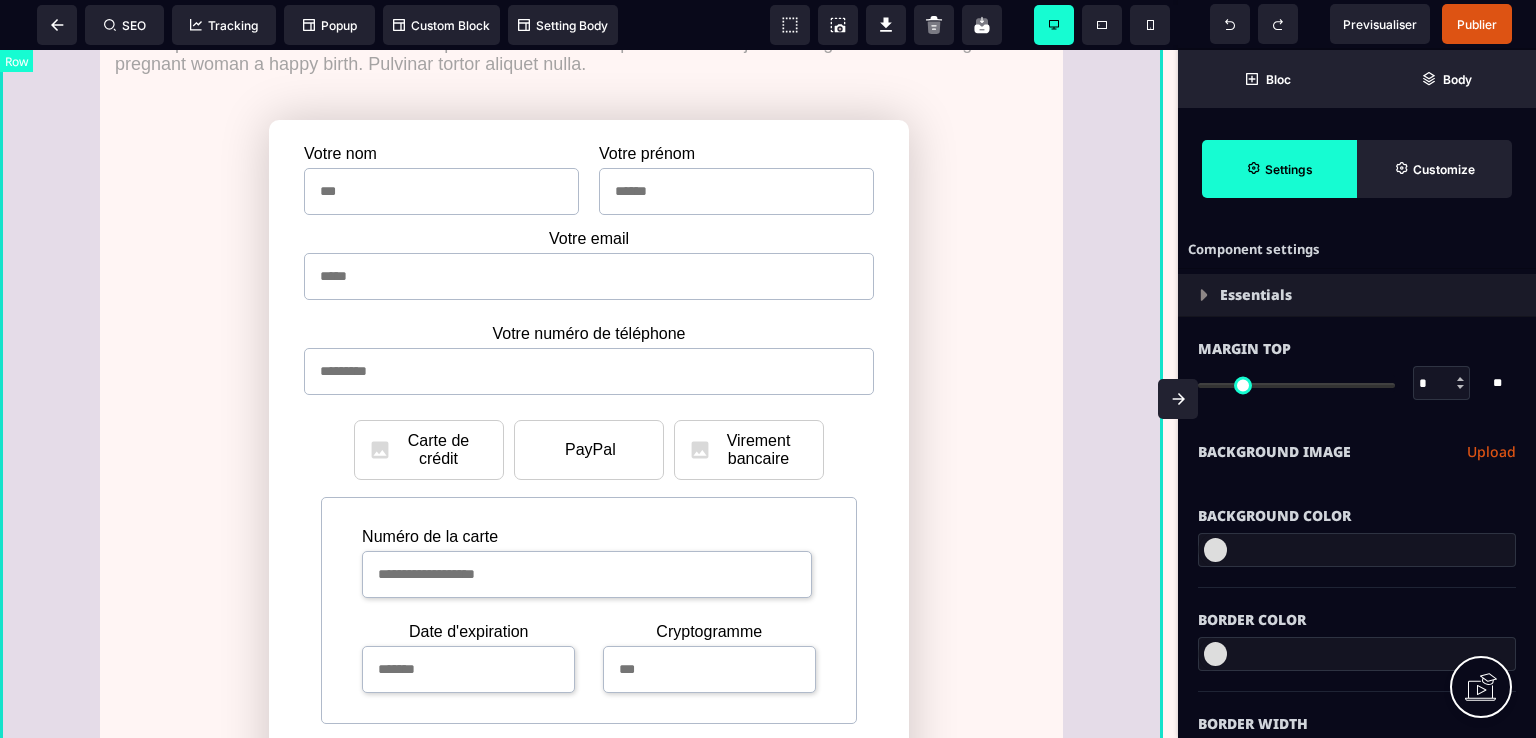 scroll, scrollTop: 1200, scrollLeft: 0, axis: vertical 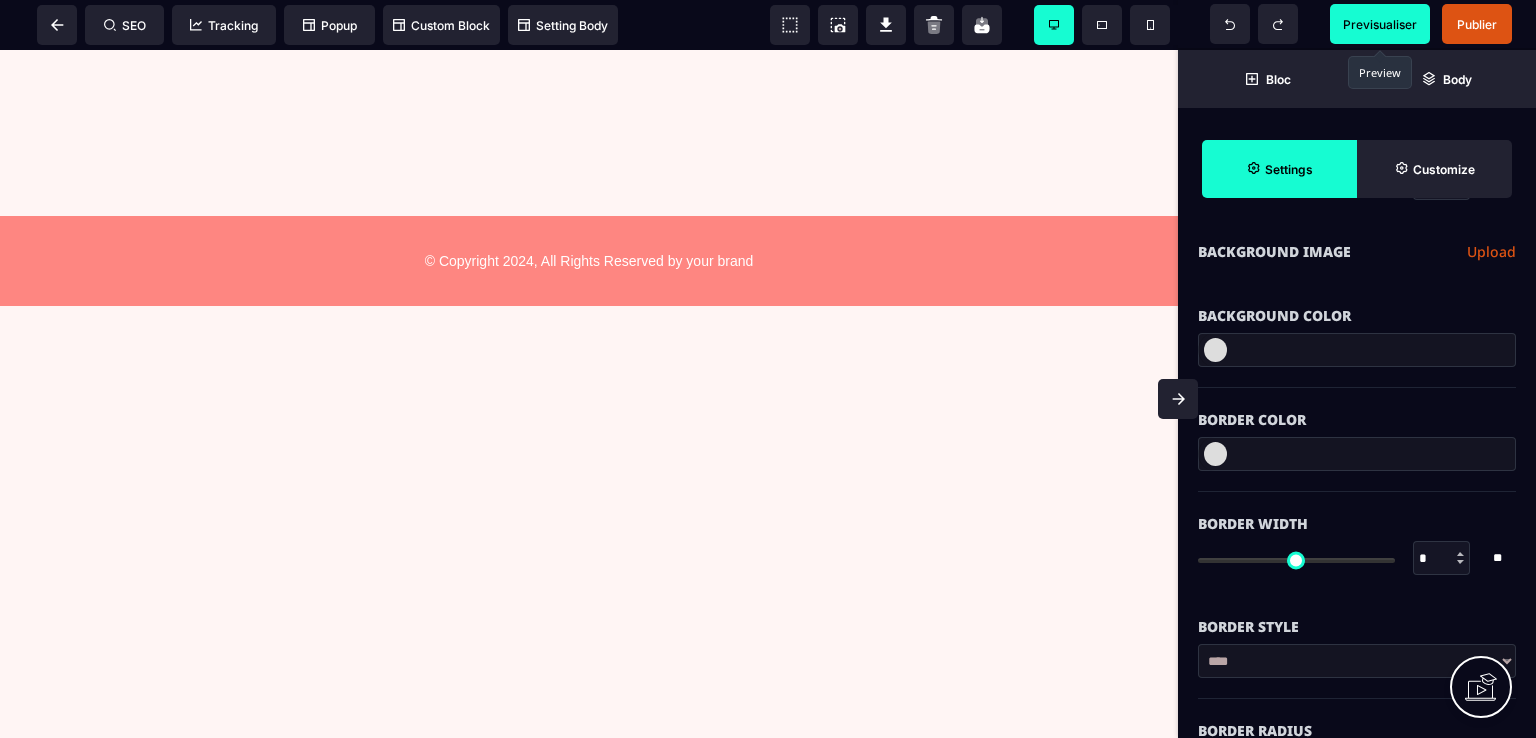 click on "Previsualiser" at bounding box center [1380, 24] 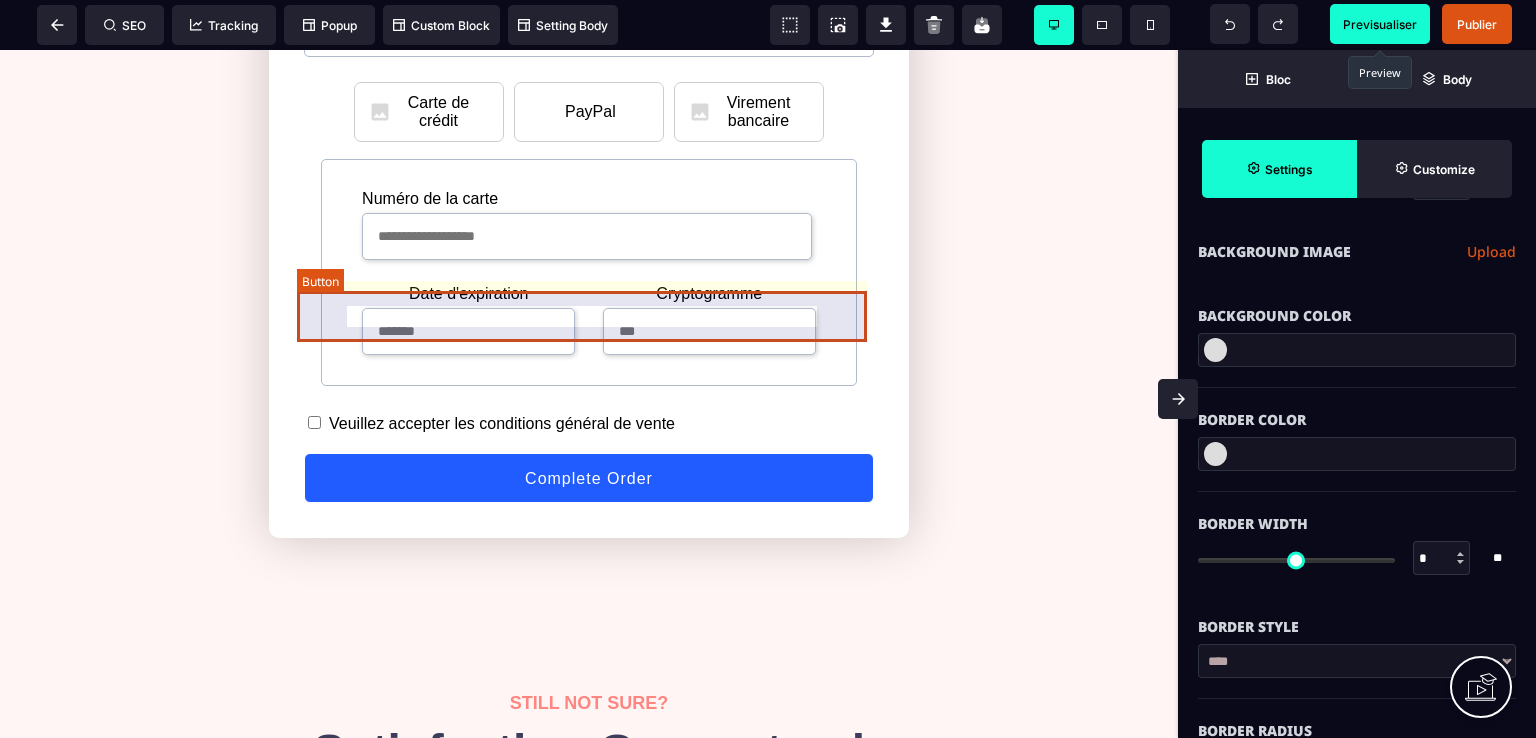 scroll, scrollTop: 1100, scrollLeft: 0, axis: vertical 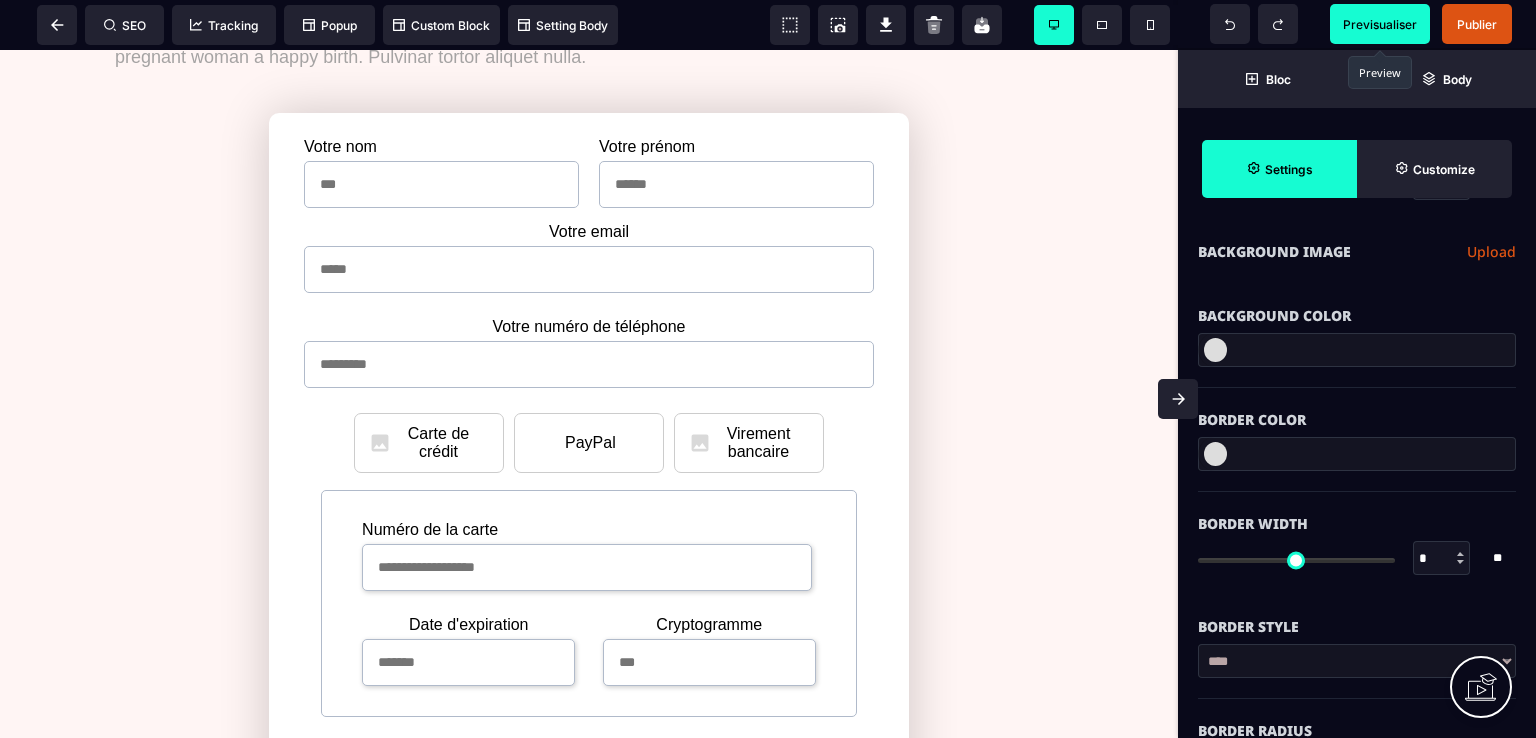 click on "Previsualiser" at bounding box center (1380, 24) 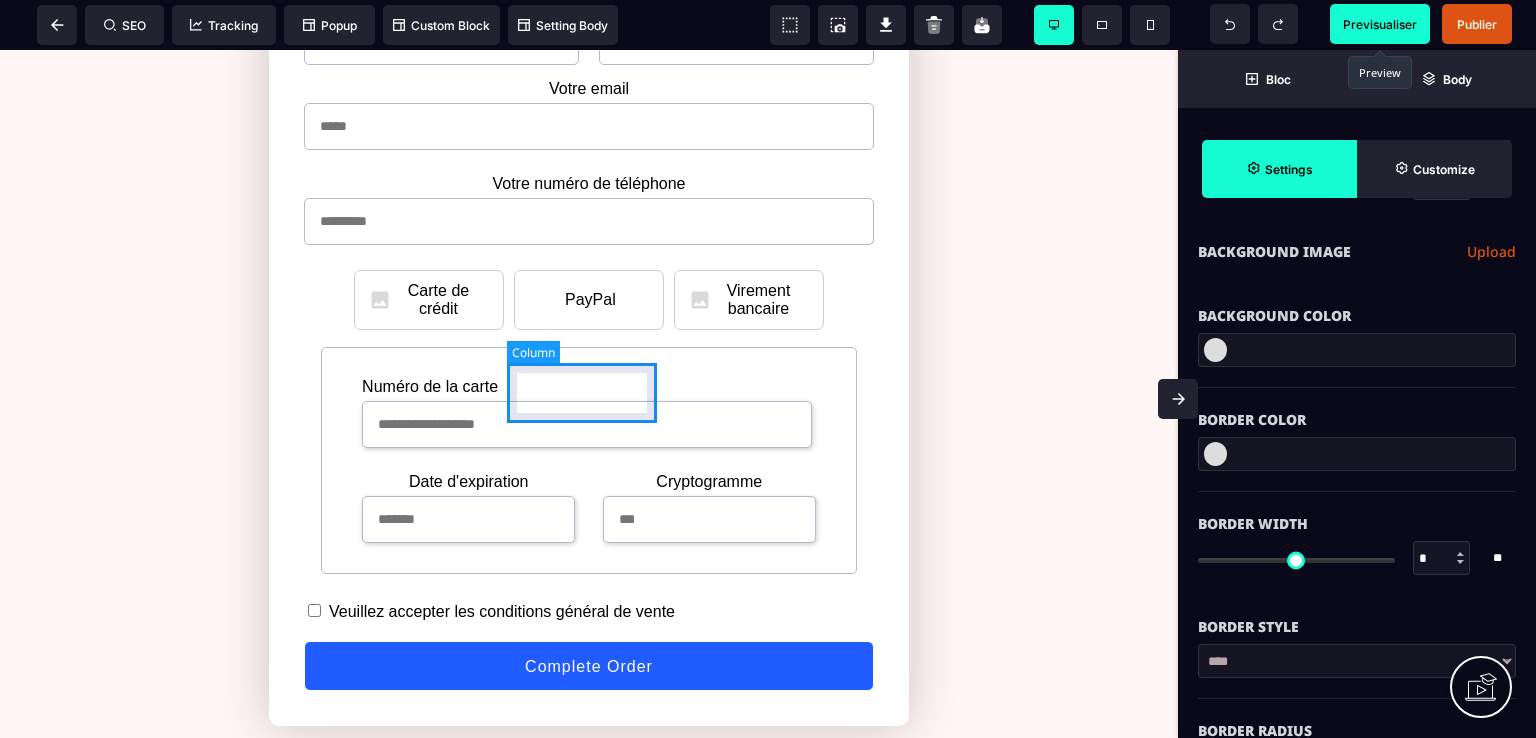 scroll, scrollTop: 1200, scrollLeft: 0, axis: vertical 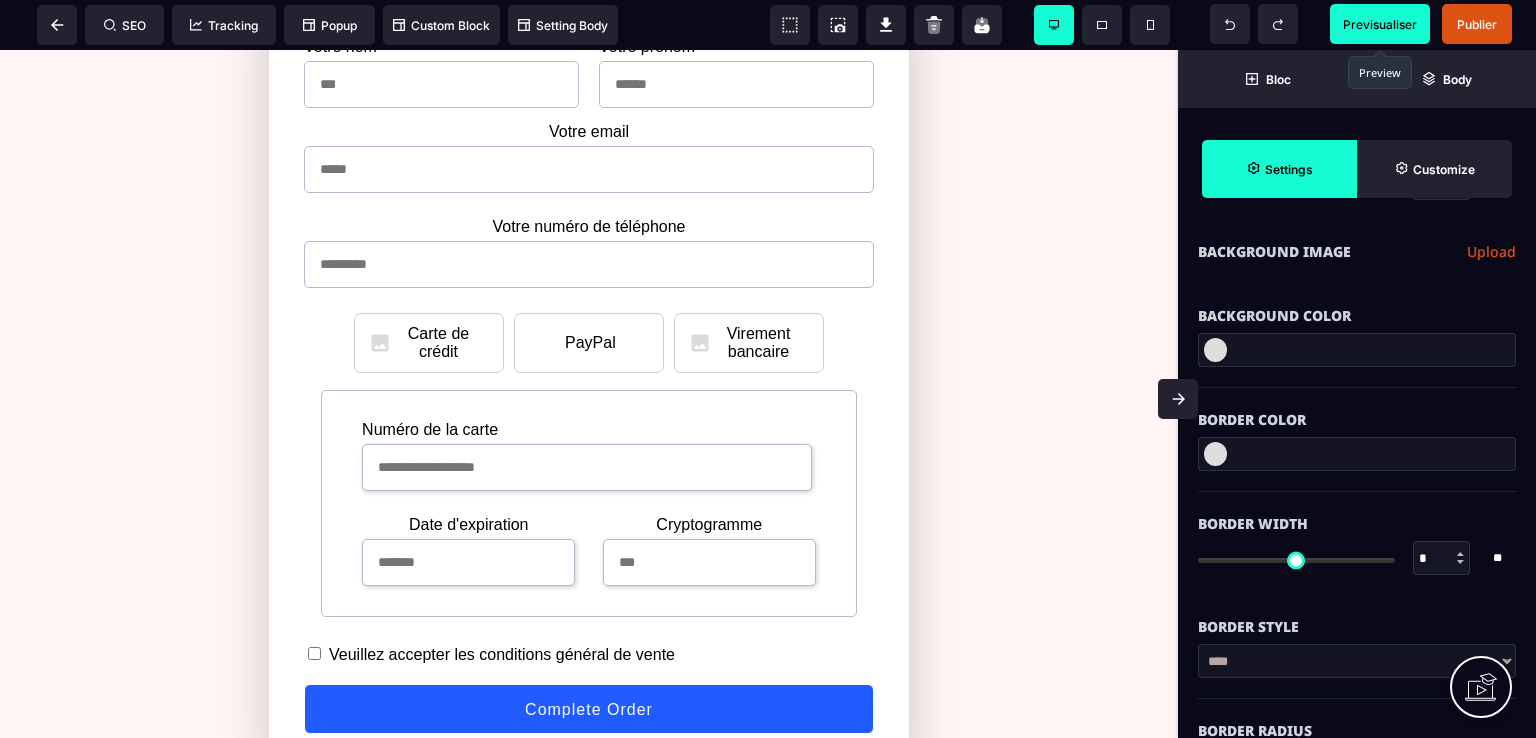click at bounding box center [700, 343] 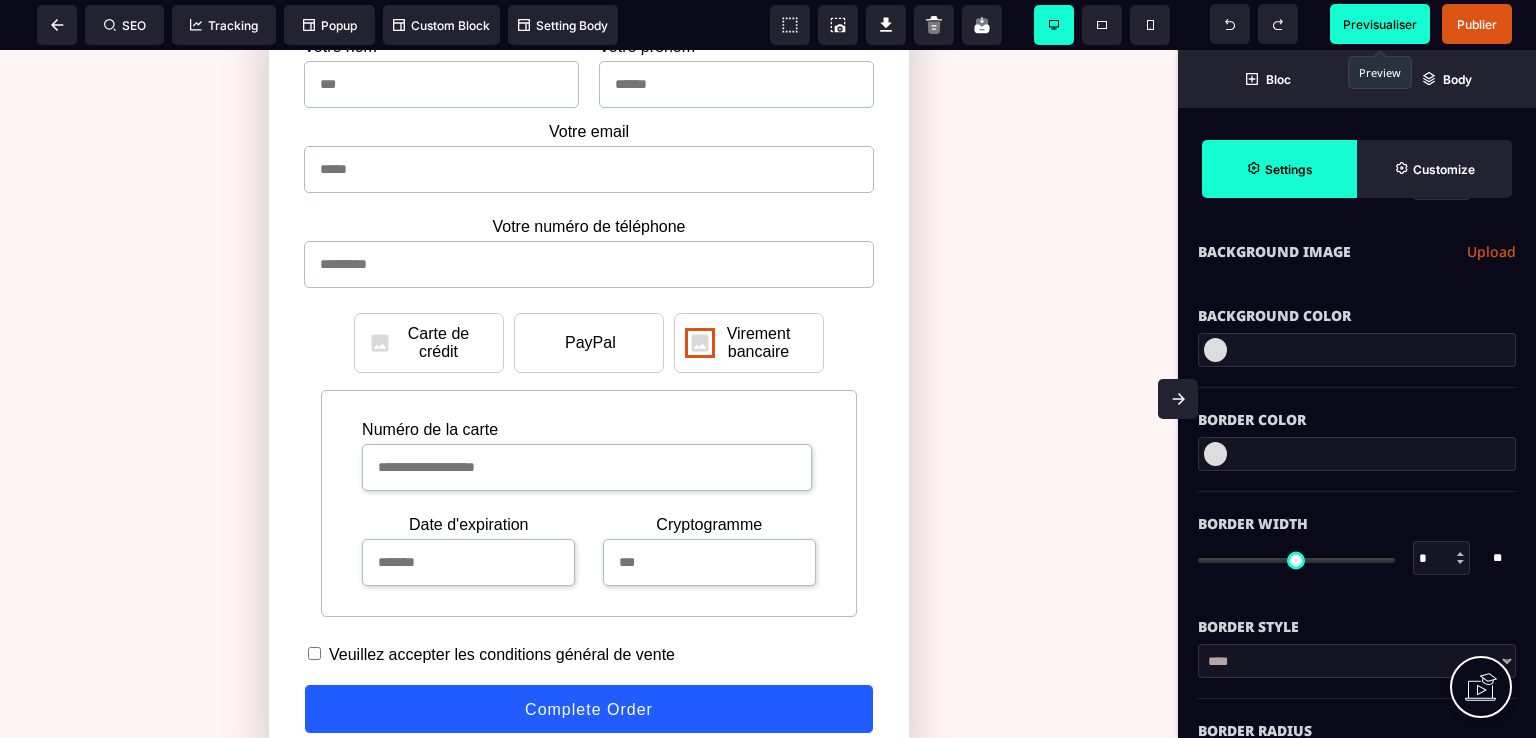 scroll, scrollTop: 0, scrollLeft: 0, axis: both 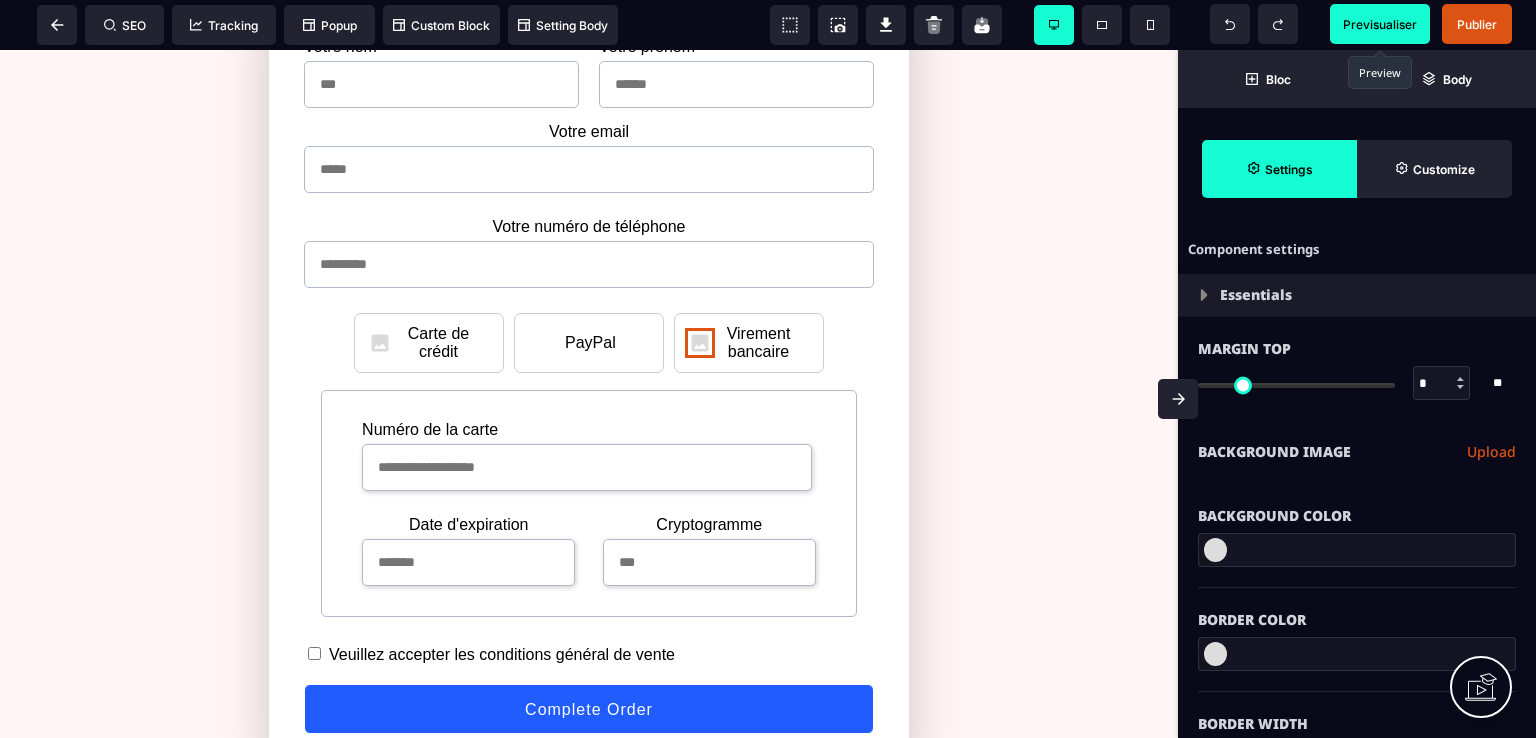 select 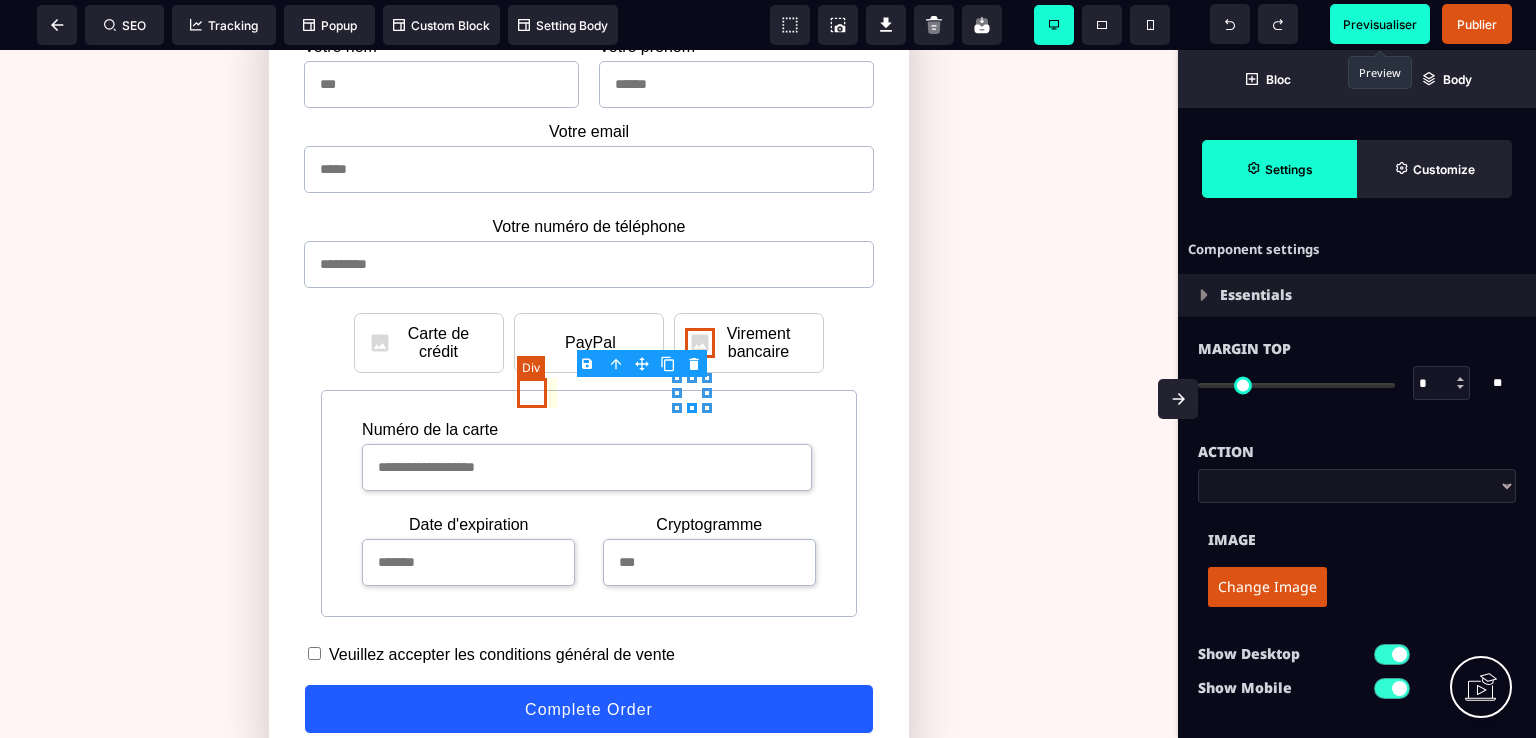 click at bounding box center [540, 343] 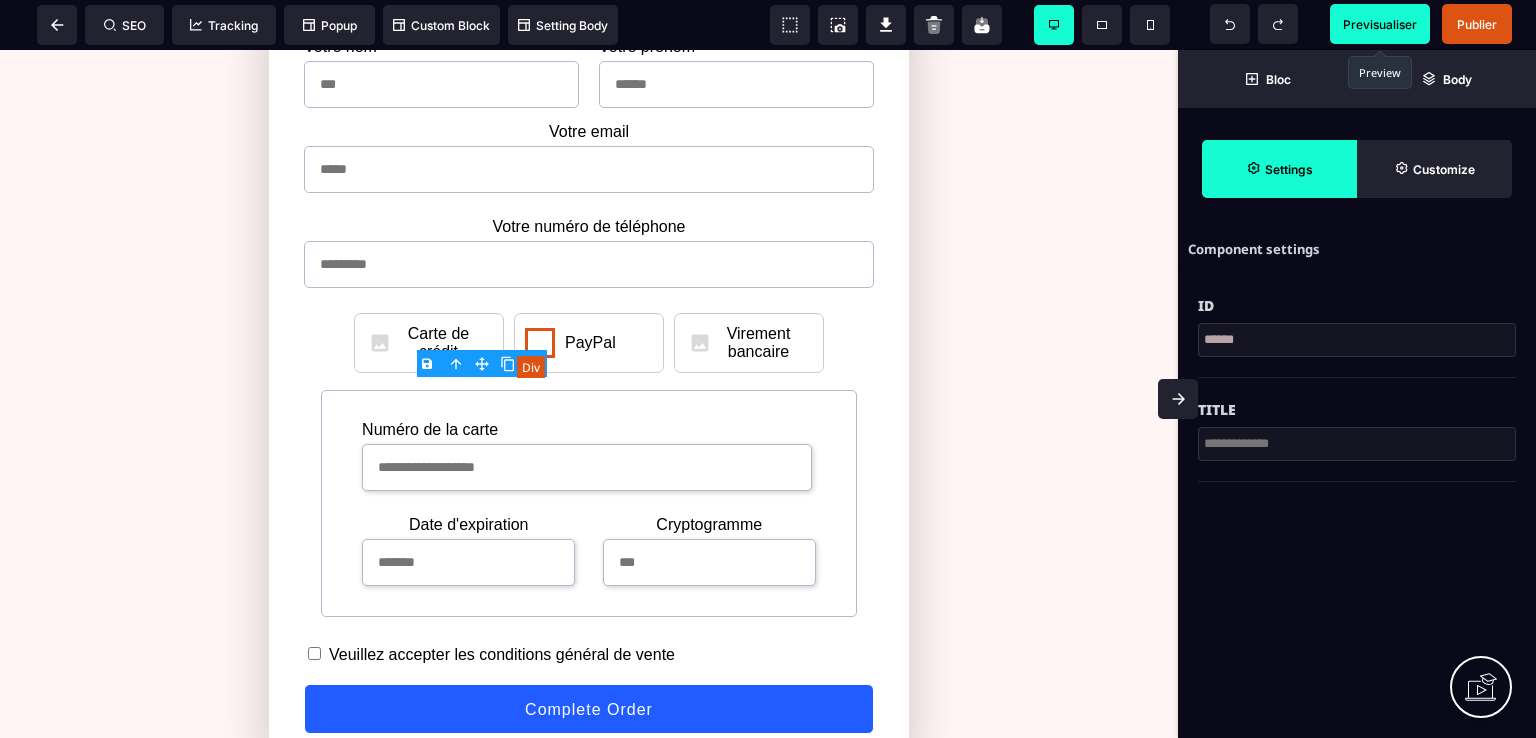 click at bounding box center [540, 343] 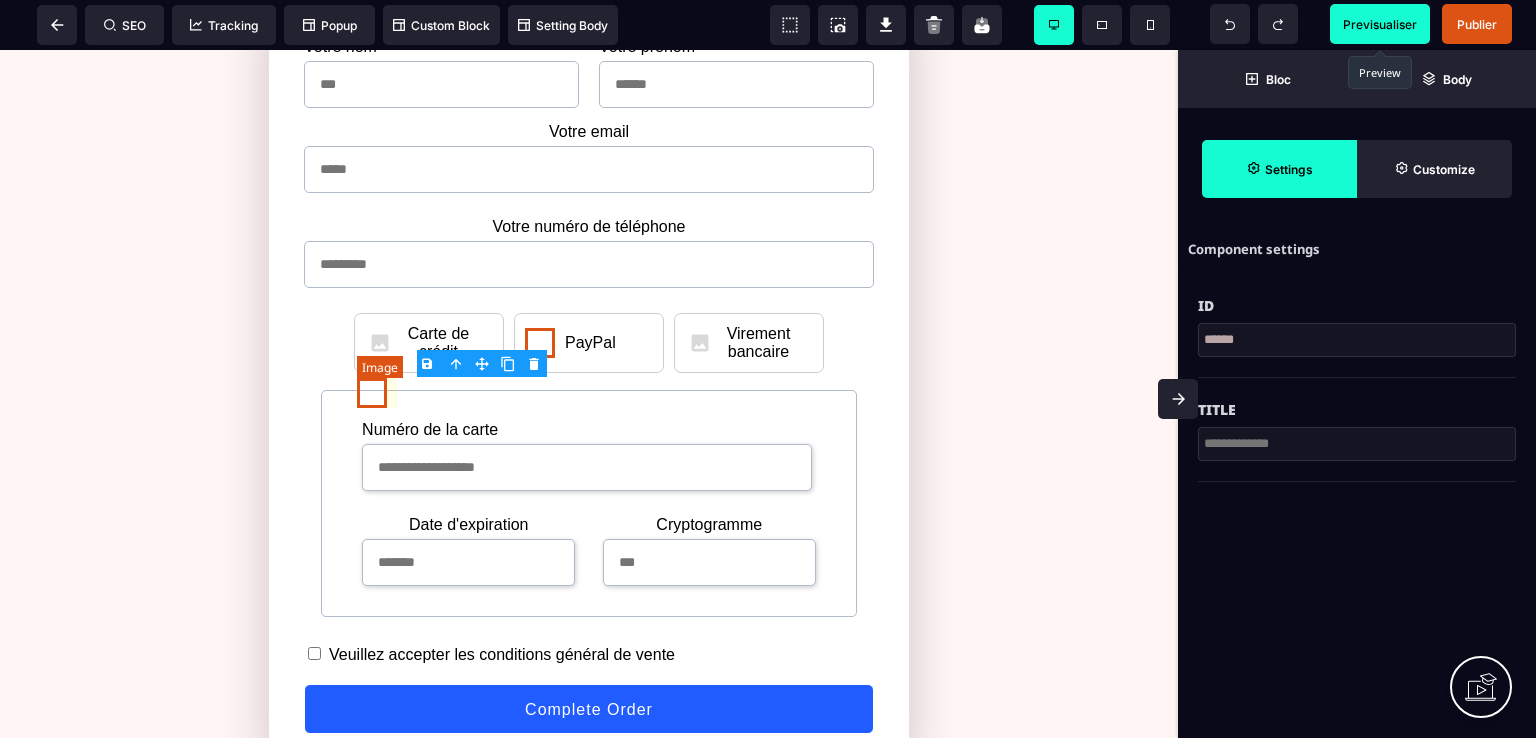 click at bounding box center (380, 343) 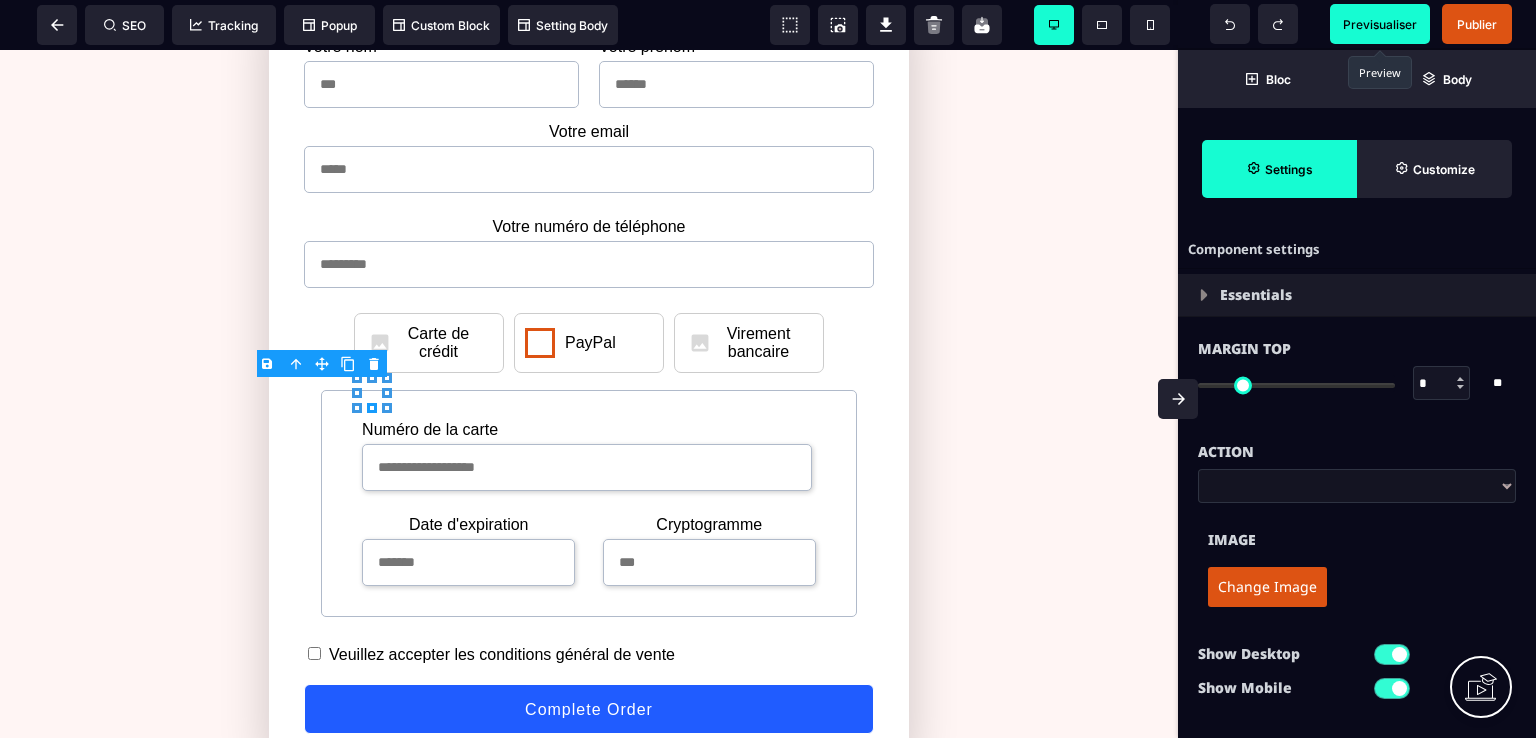 type on "*" 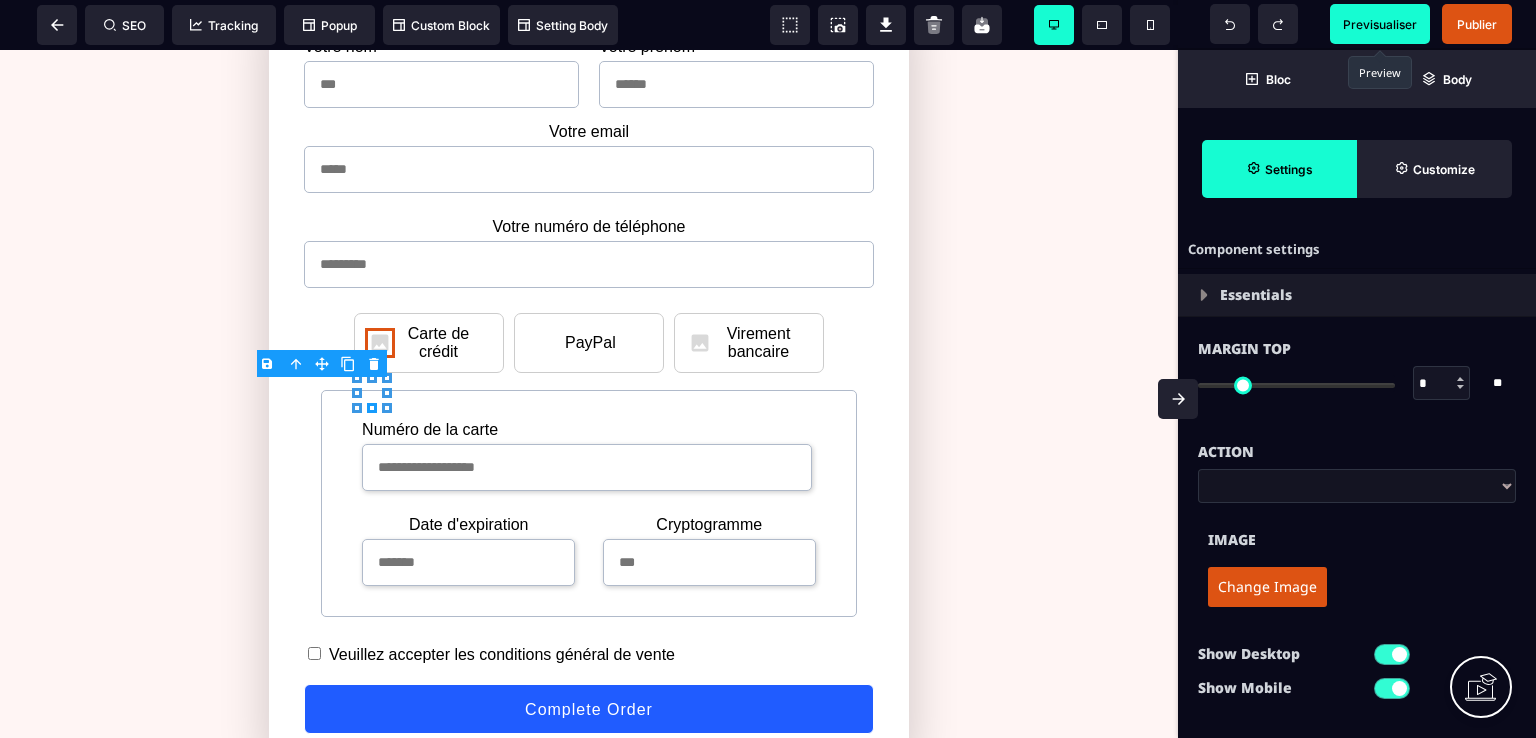 type on "**" 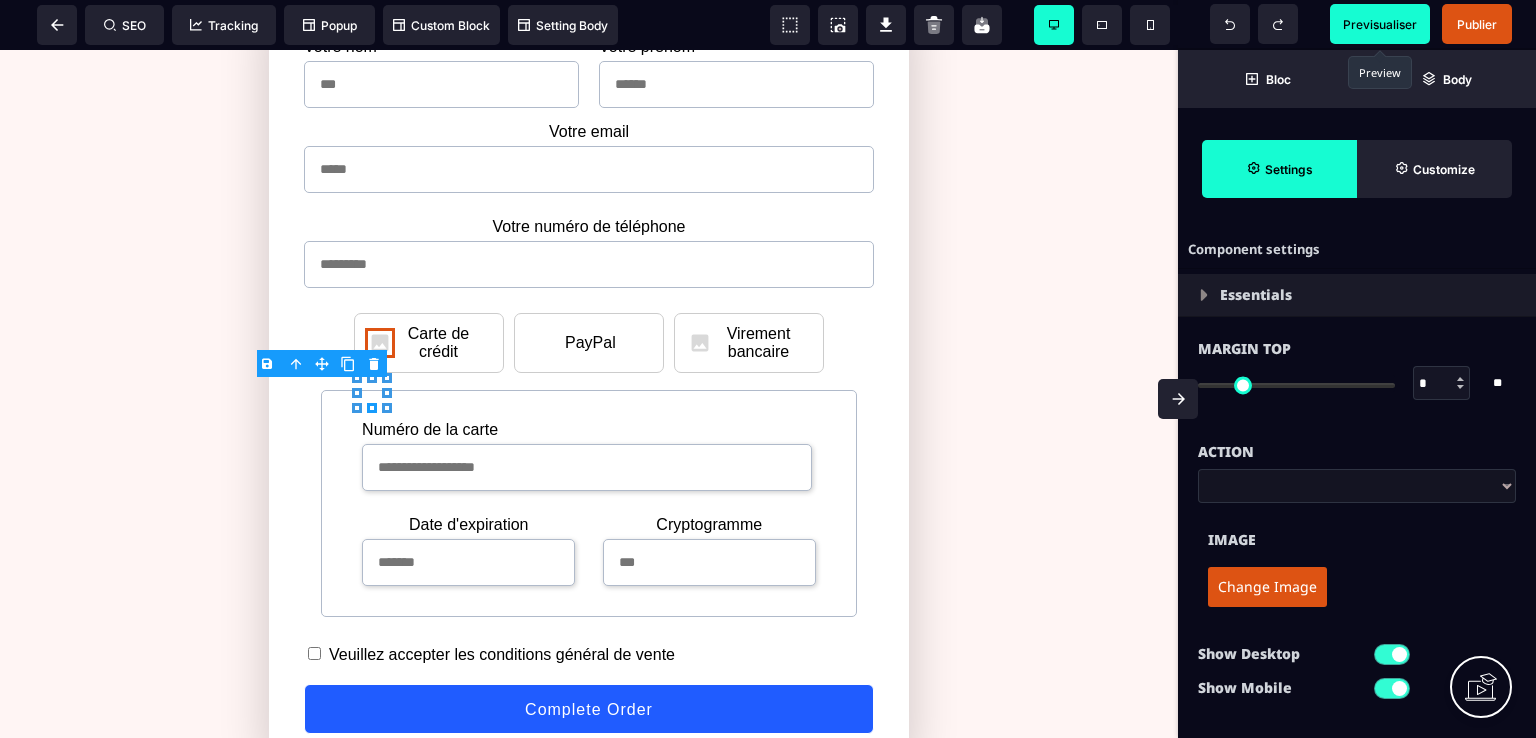 click 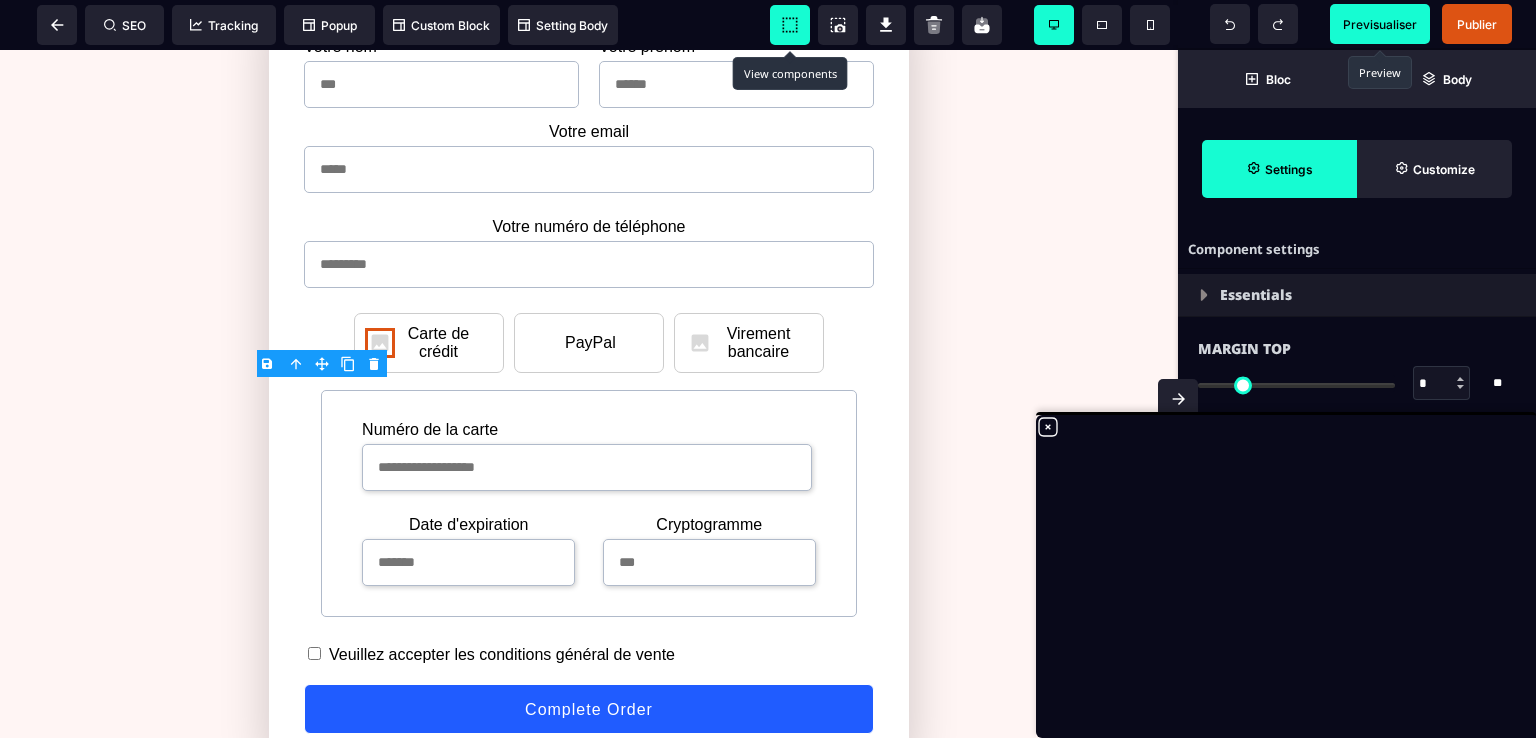 click at bounding box center (790, 25) 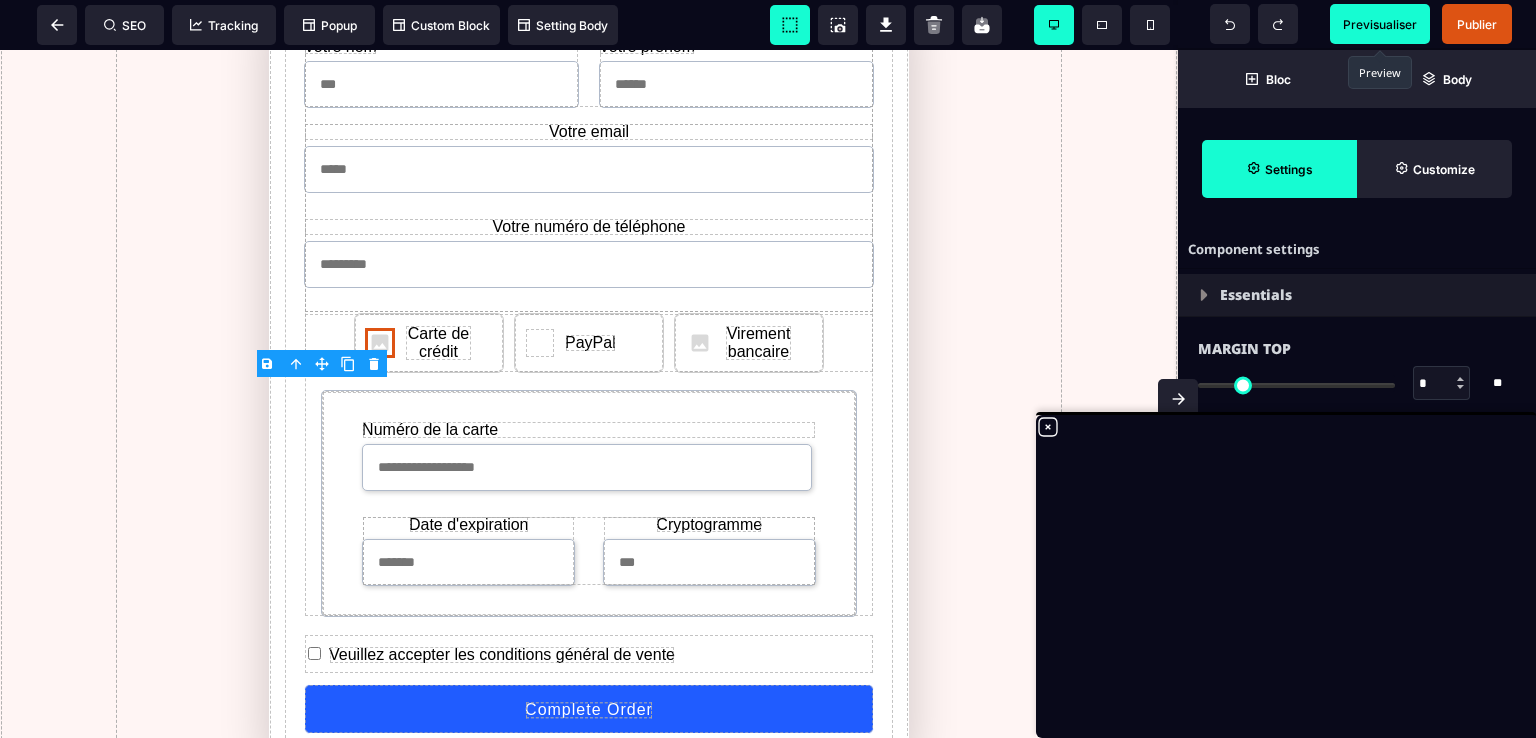 click 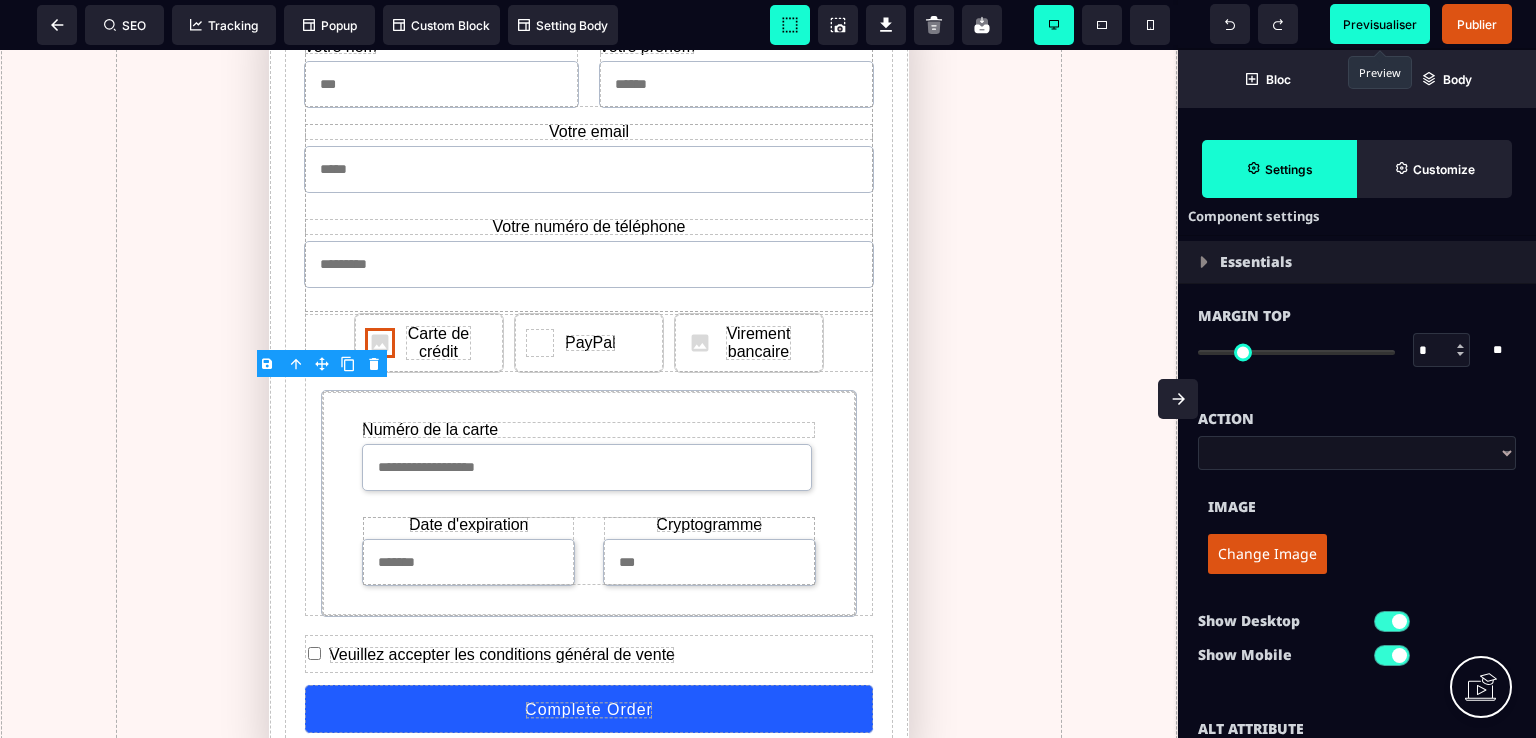 scroll, scrollTop: 0, scrollLeft: 0, axis: both 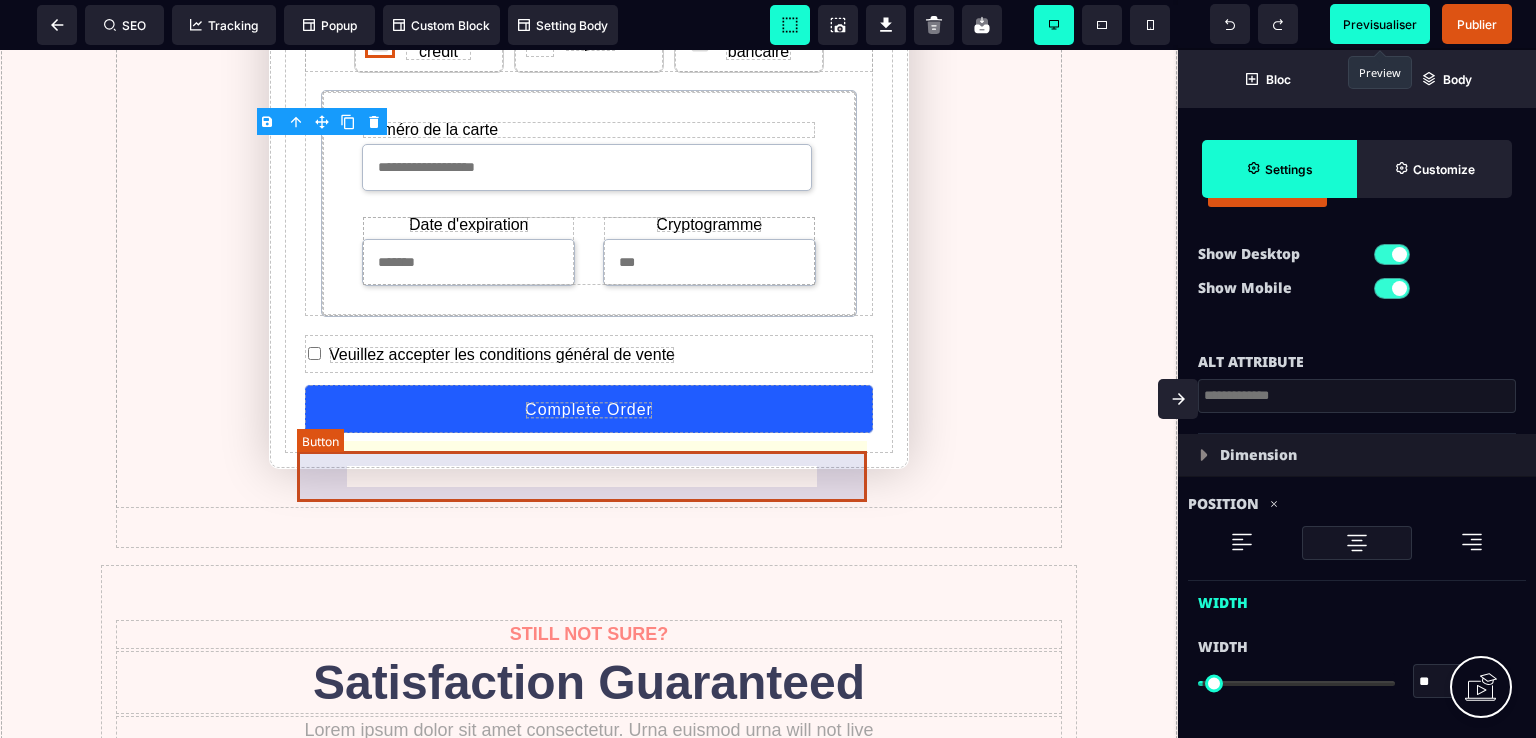 click on "Complete Order" at bounding box center [589, 409] 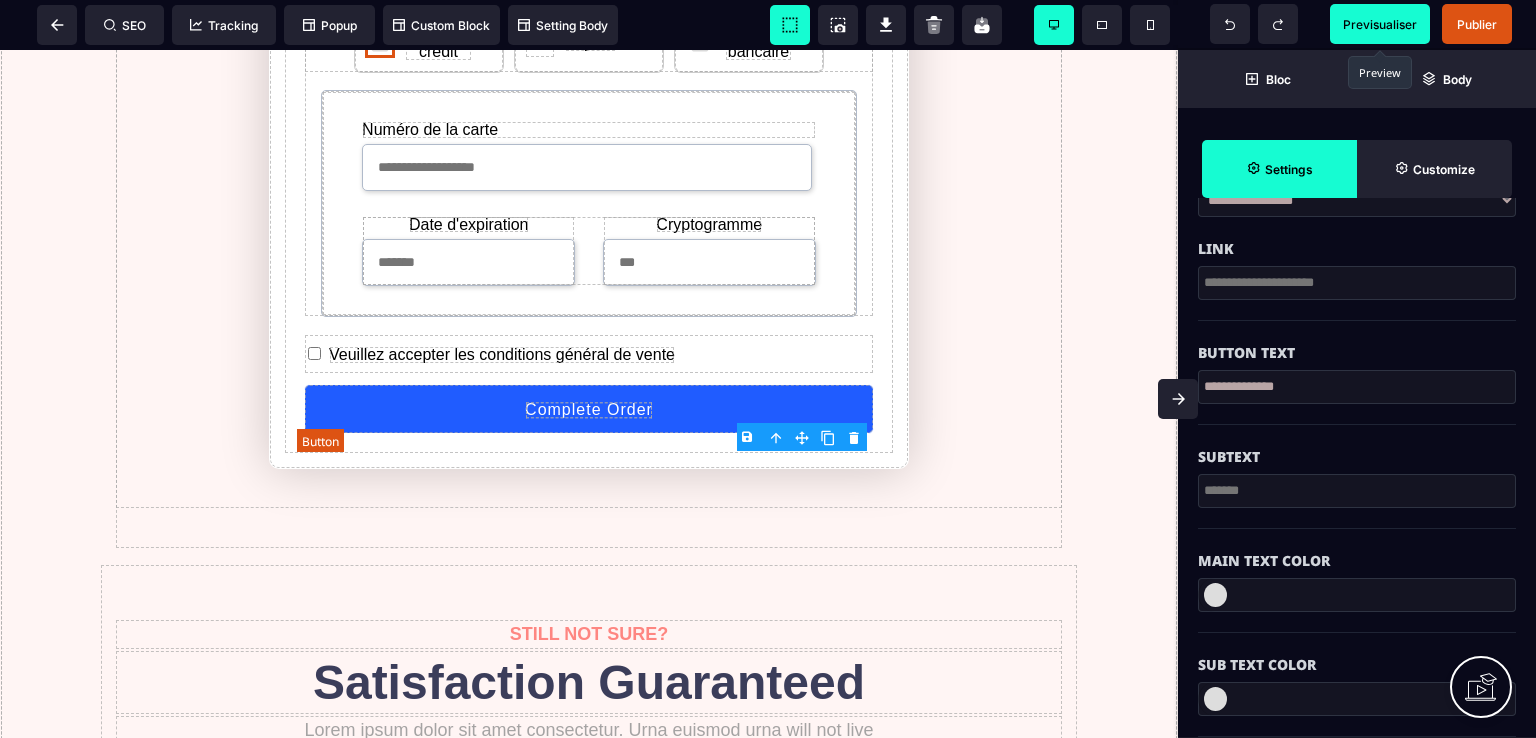 type on "**" 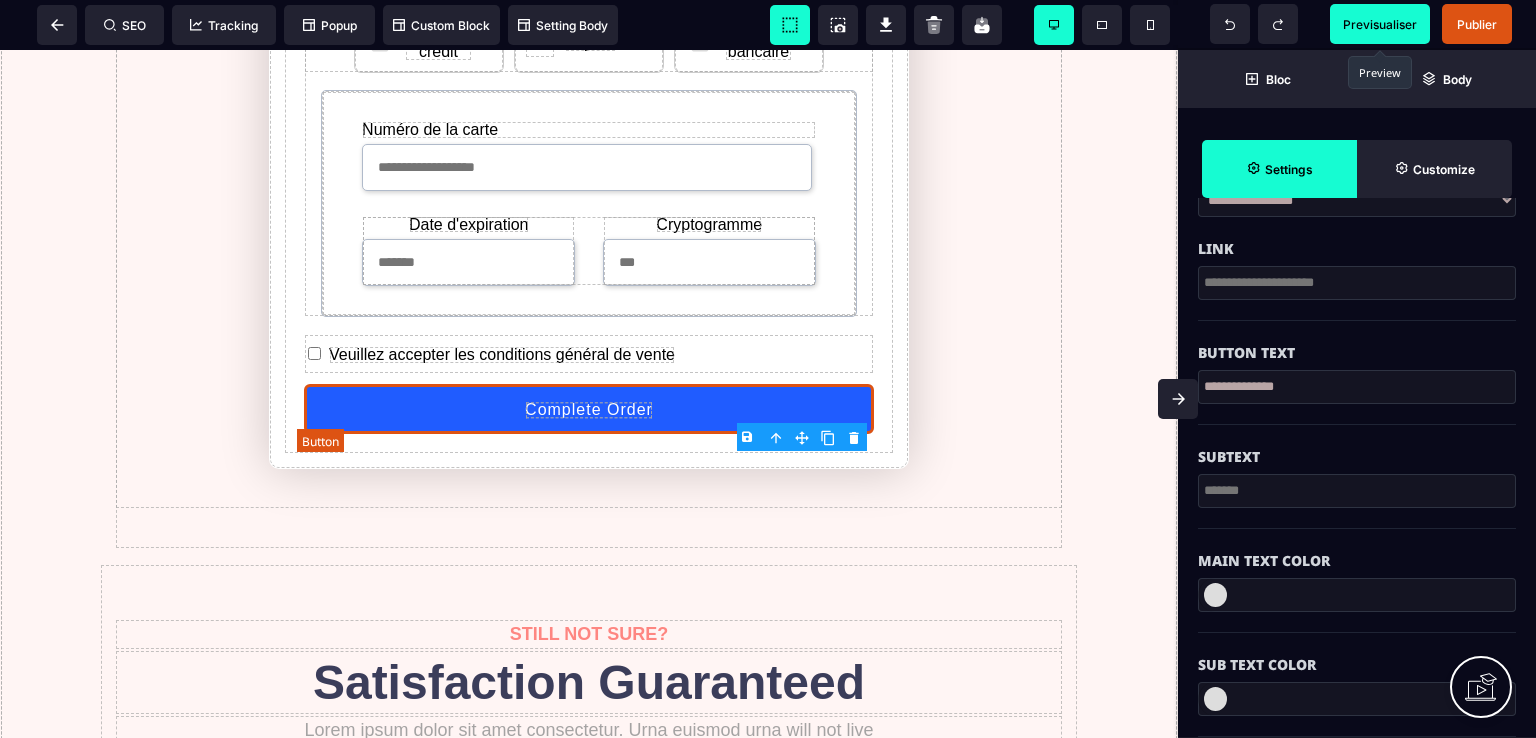 type on "**" 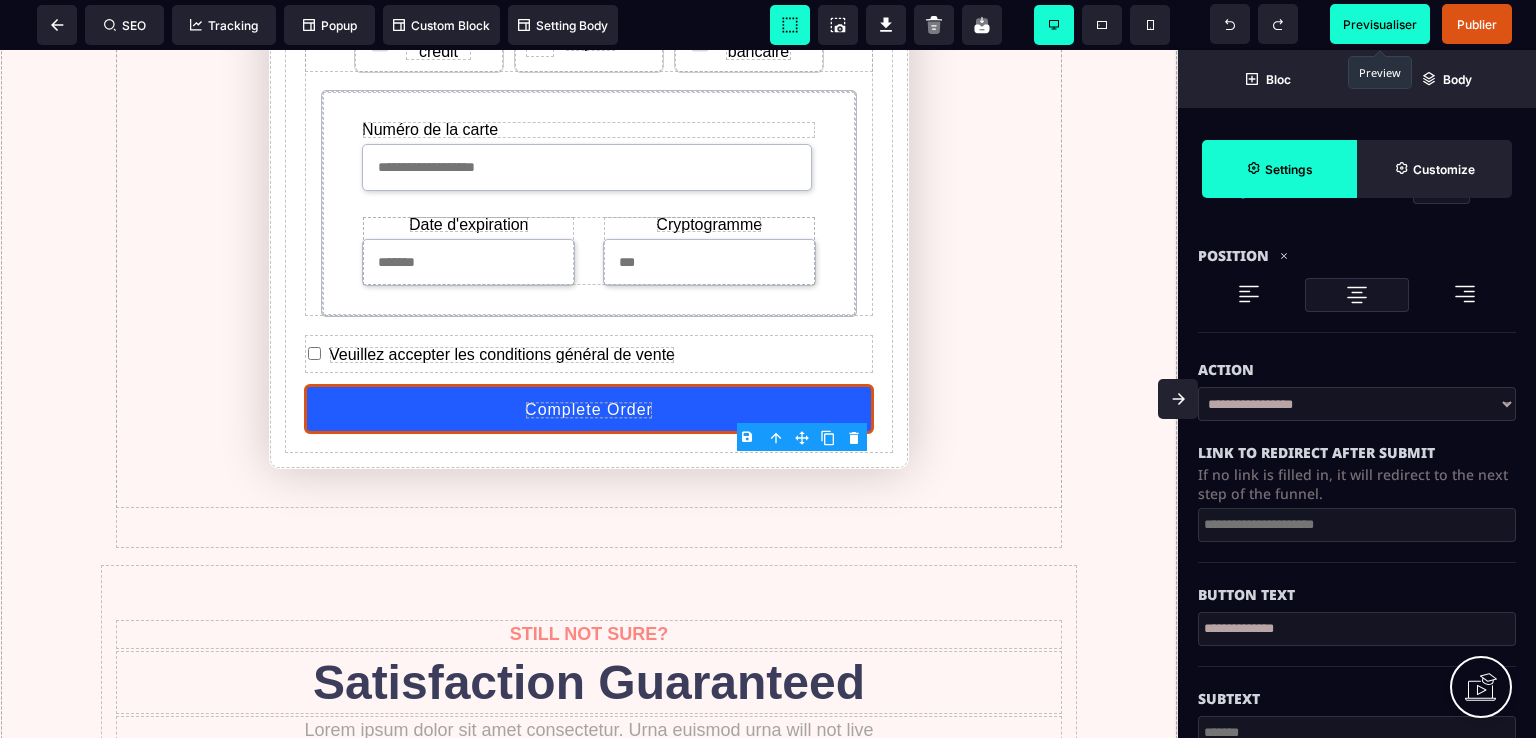 scroll, scrollTop: 200, scrollLeft: 0, axis: vertical 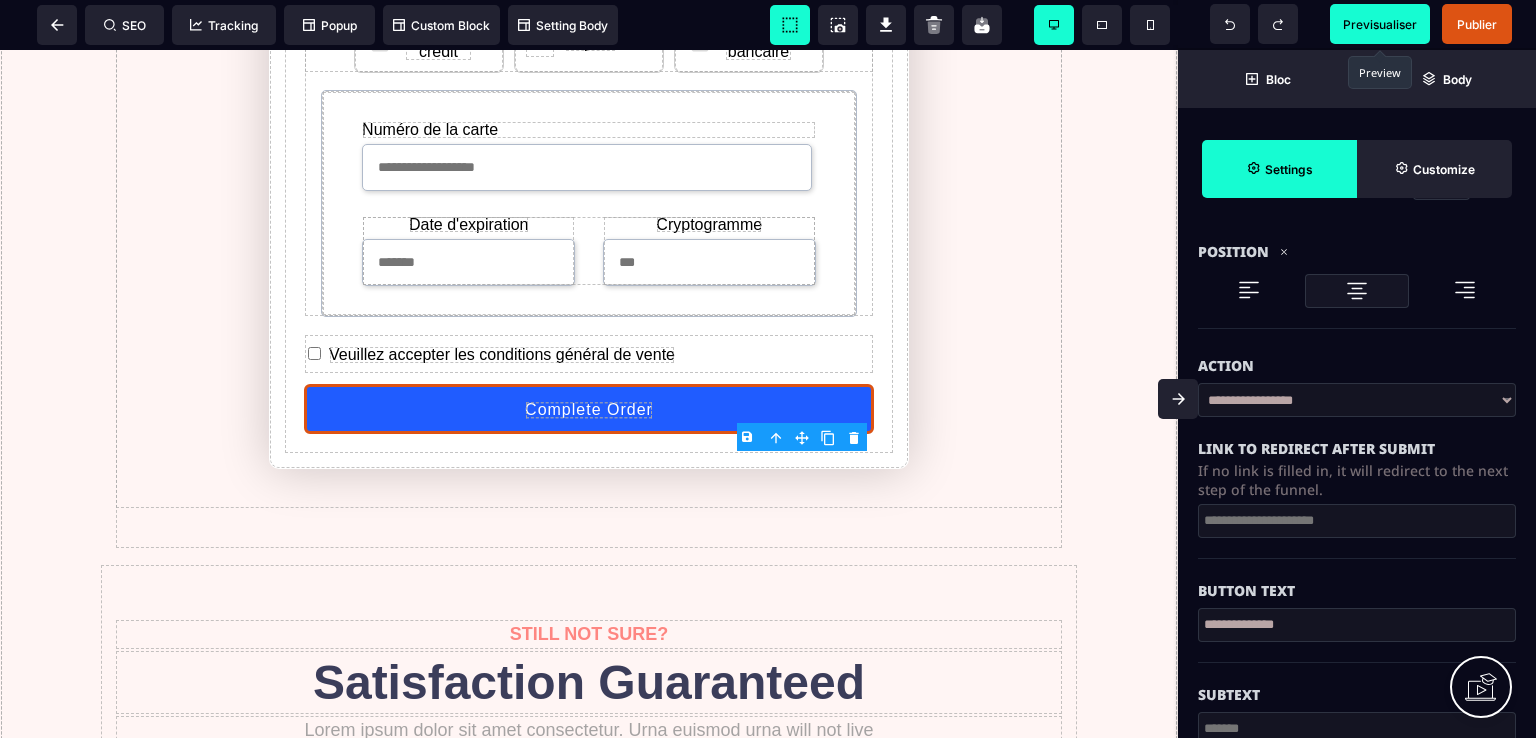 click on "**********" at bounding box center (1357, 400) 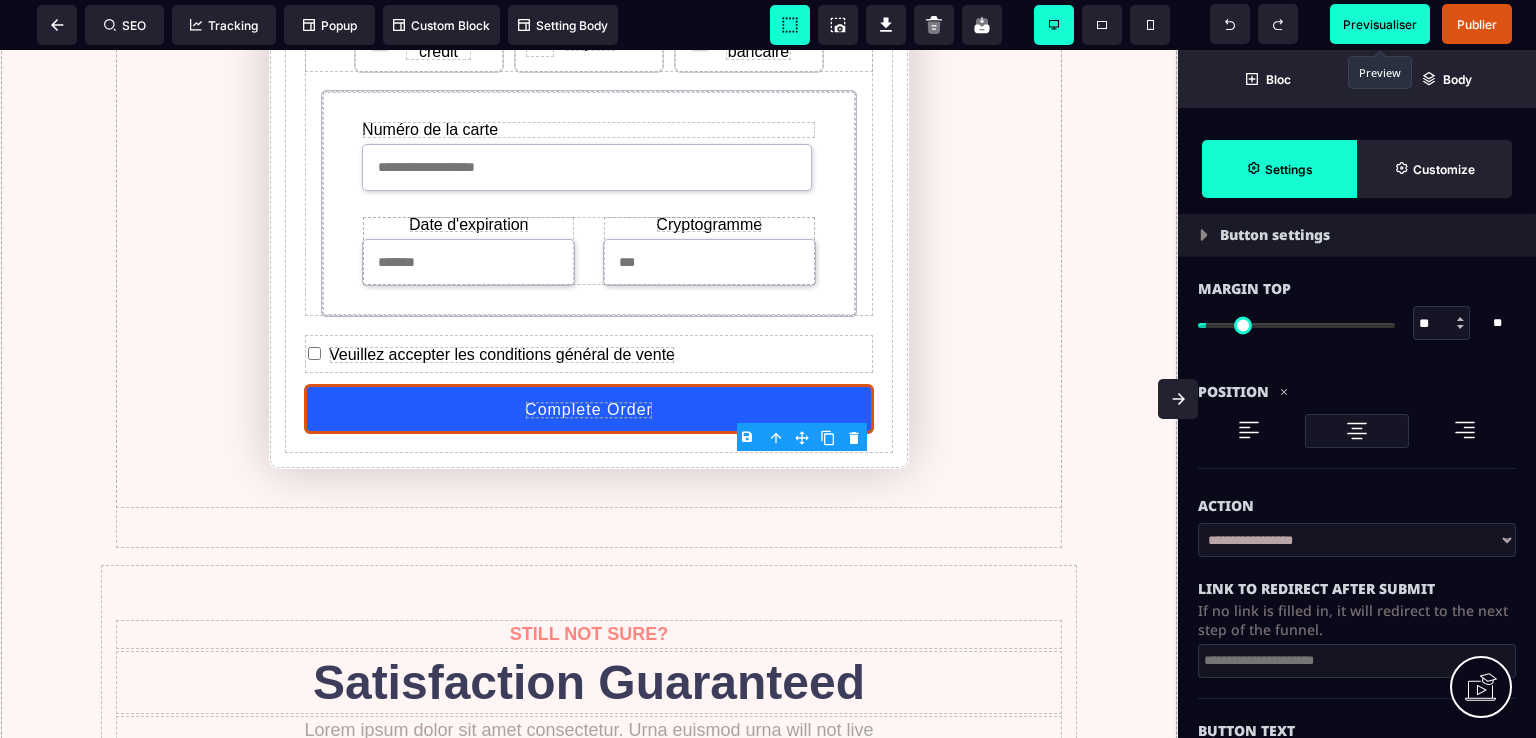 scroll, scrollTop: 0, scrollLeft: 0, axis: both 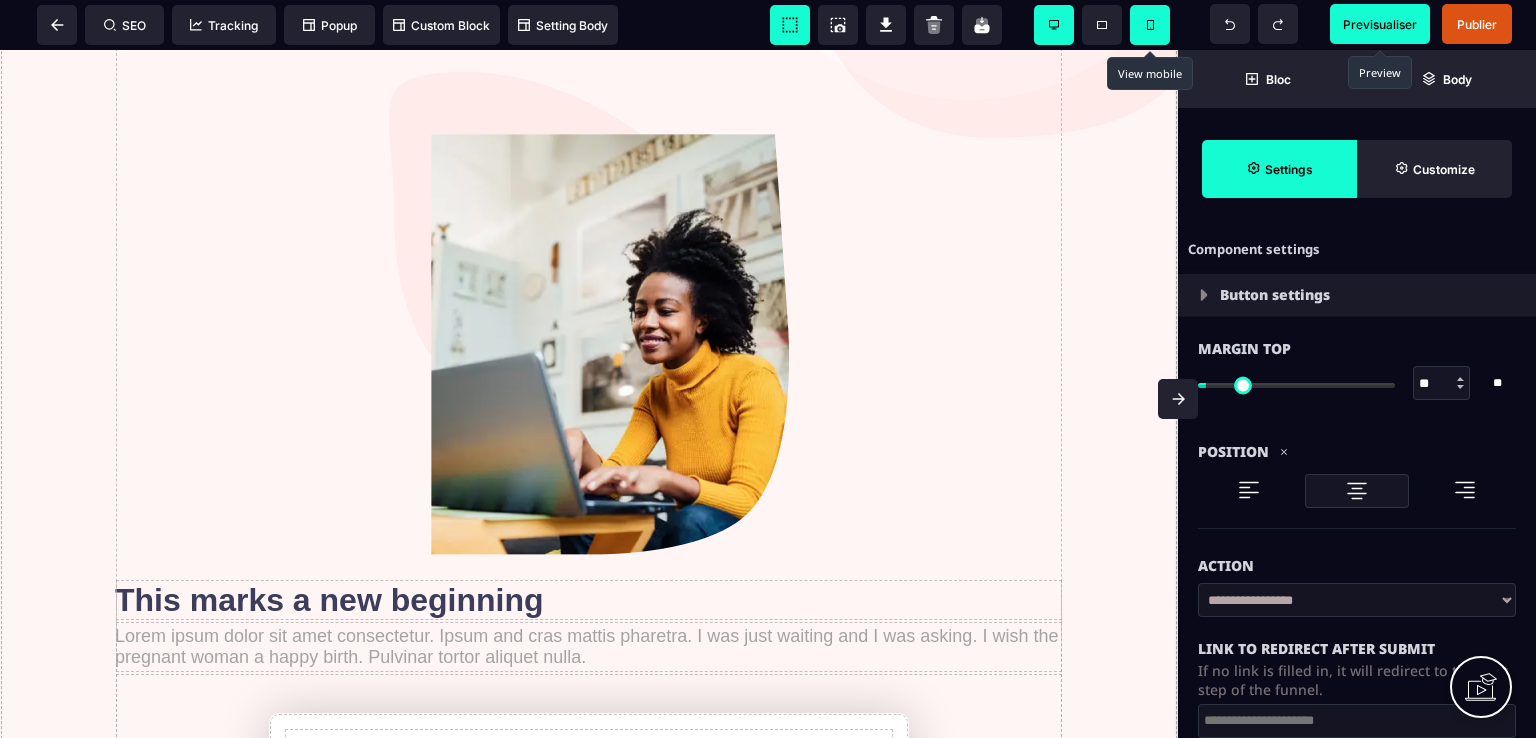 click 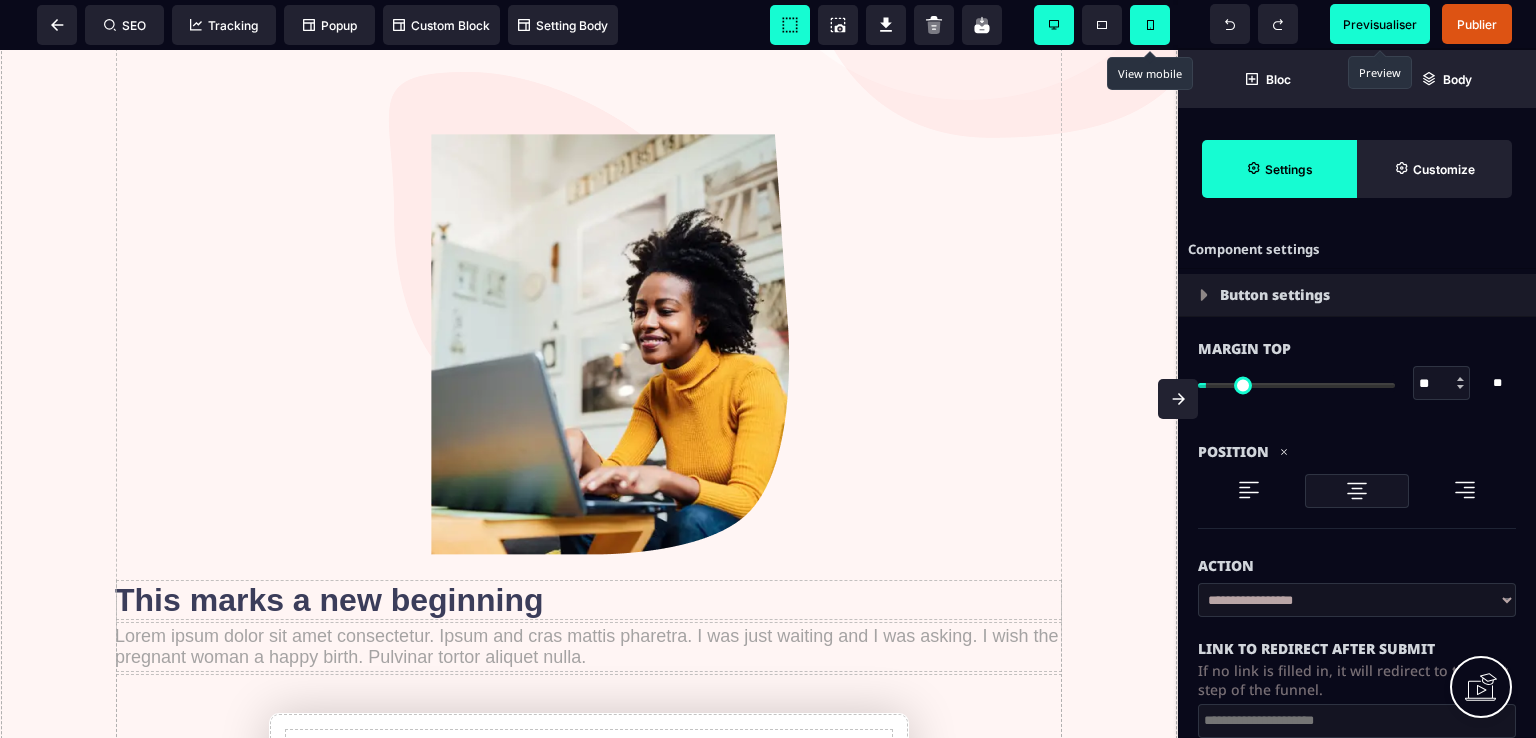 type on "*" 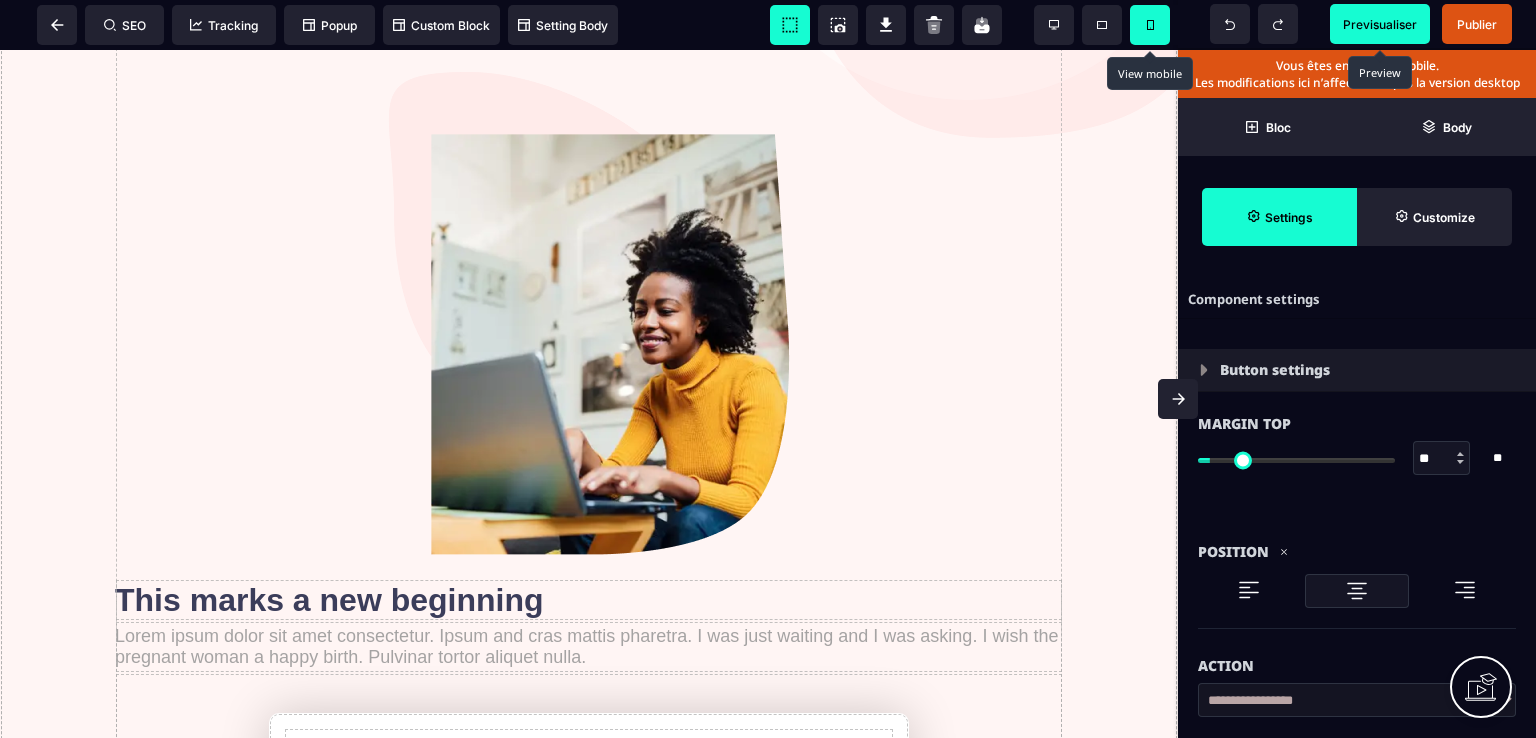 select 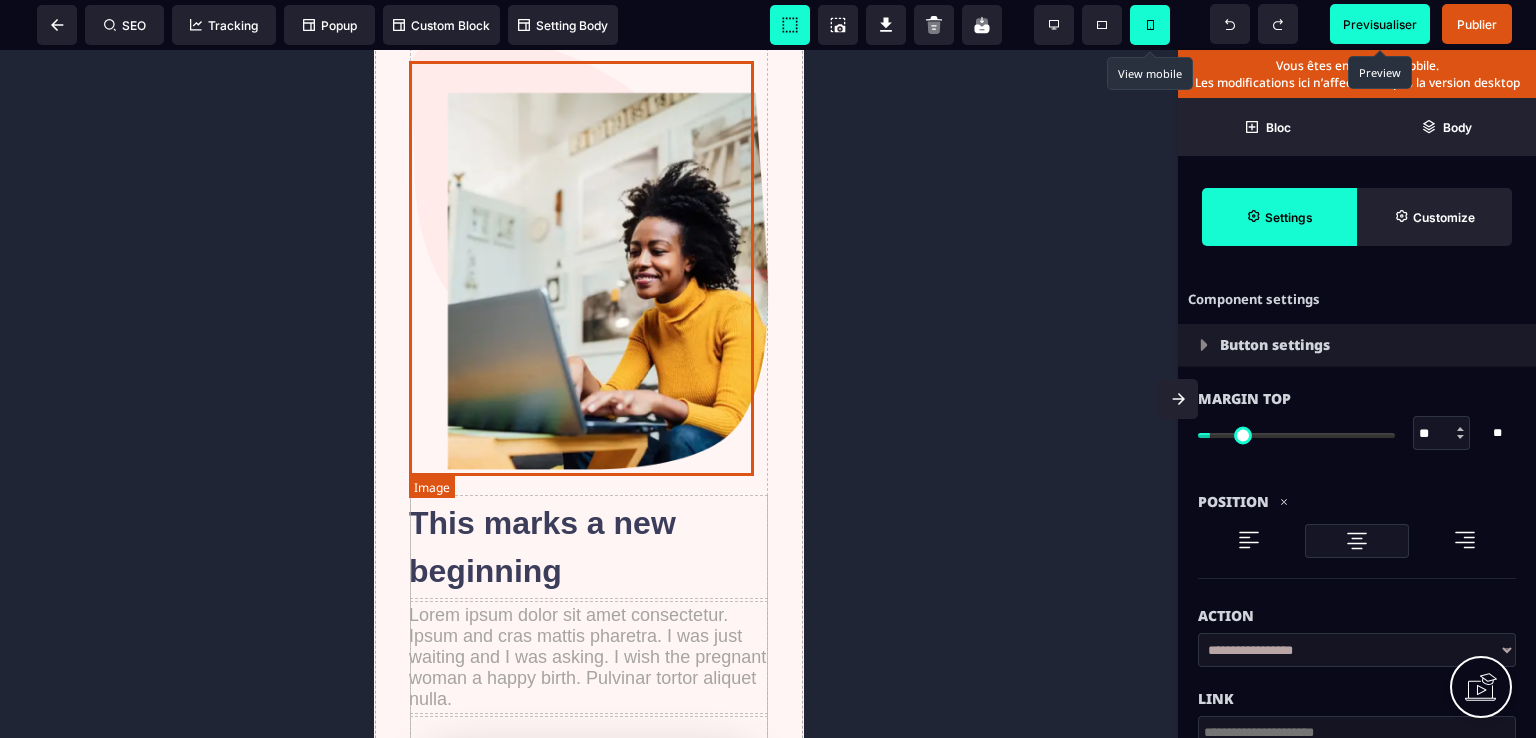 scroll, scrollTop: 0, scrollLeft: 0, axis: both 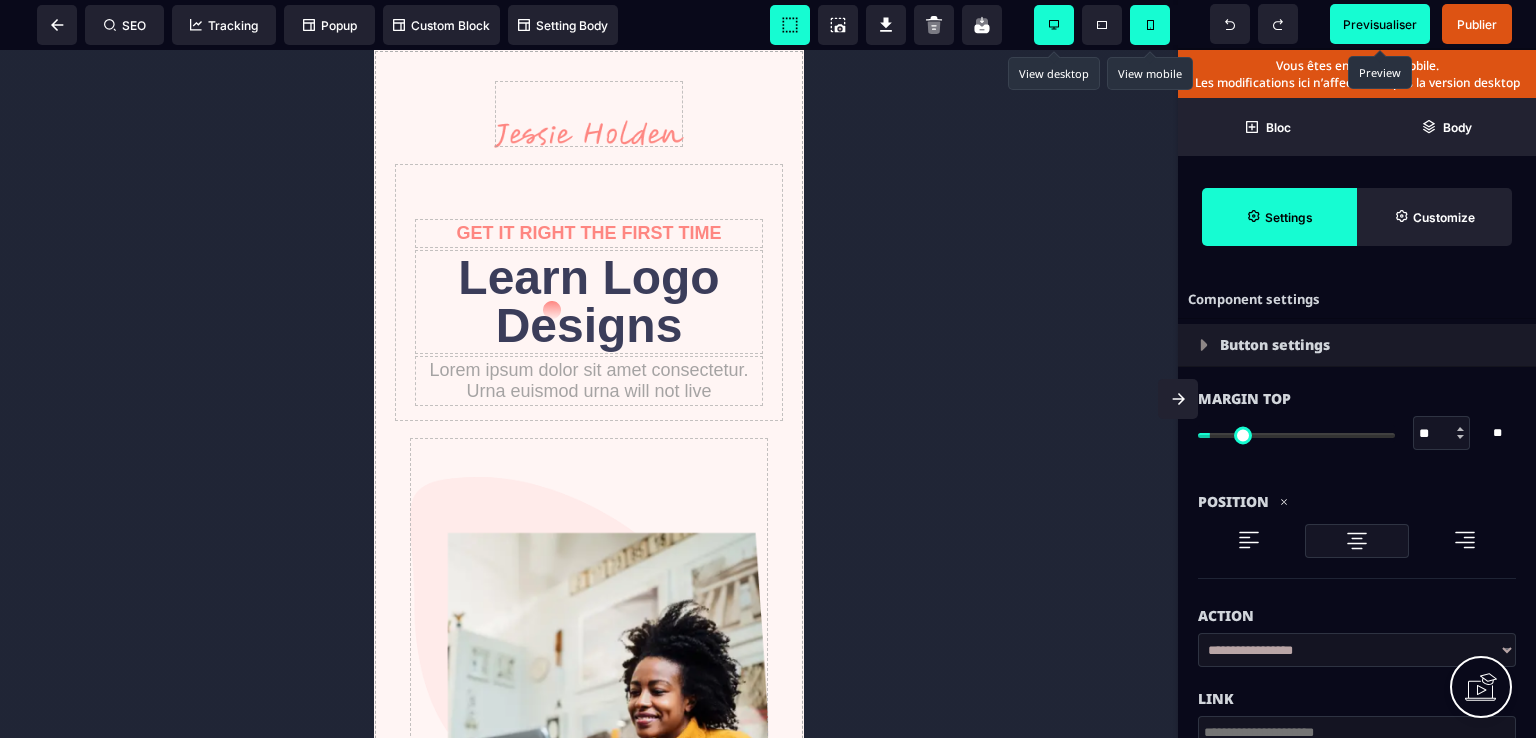 click at bounding box center [1054, 25] 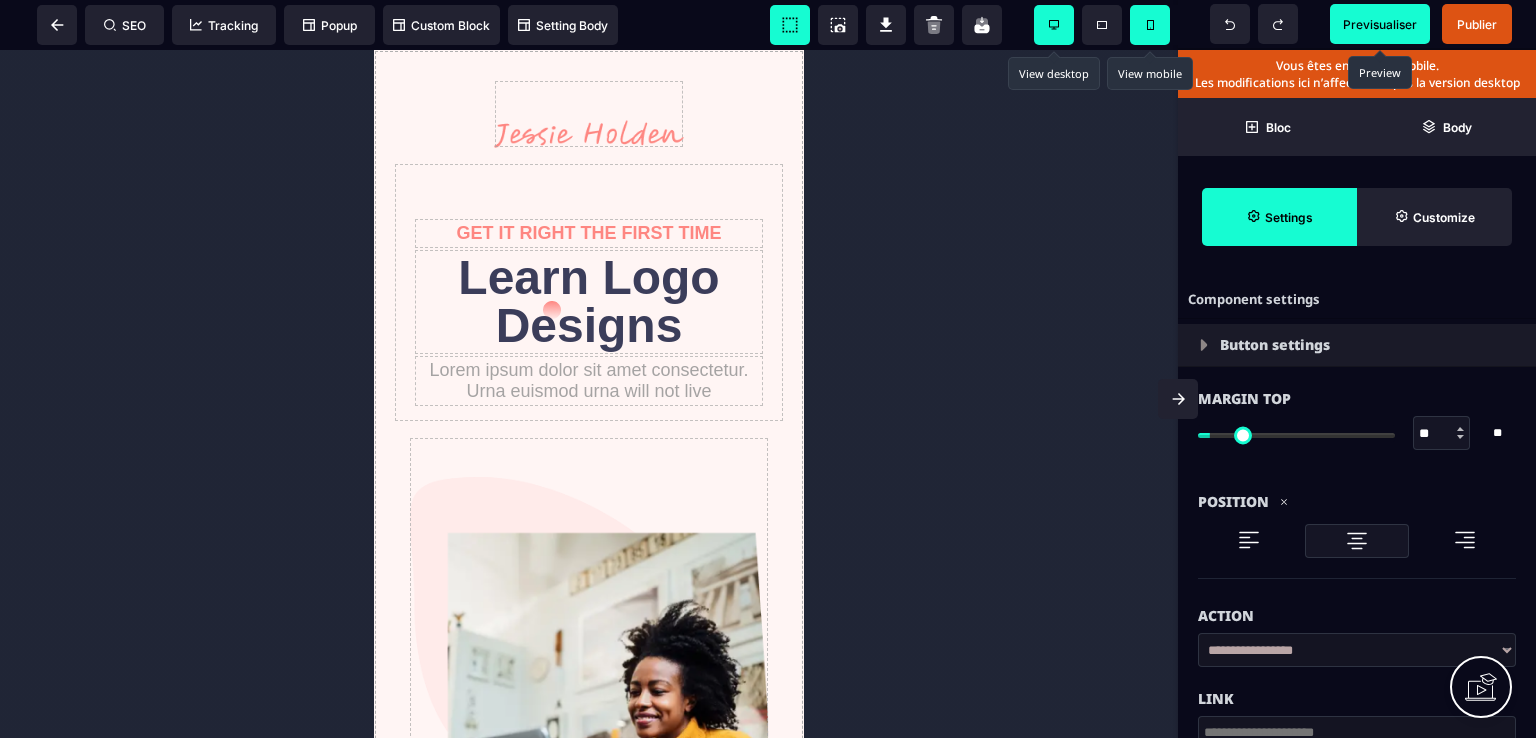 type on "*" 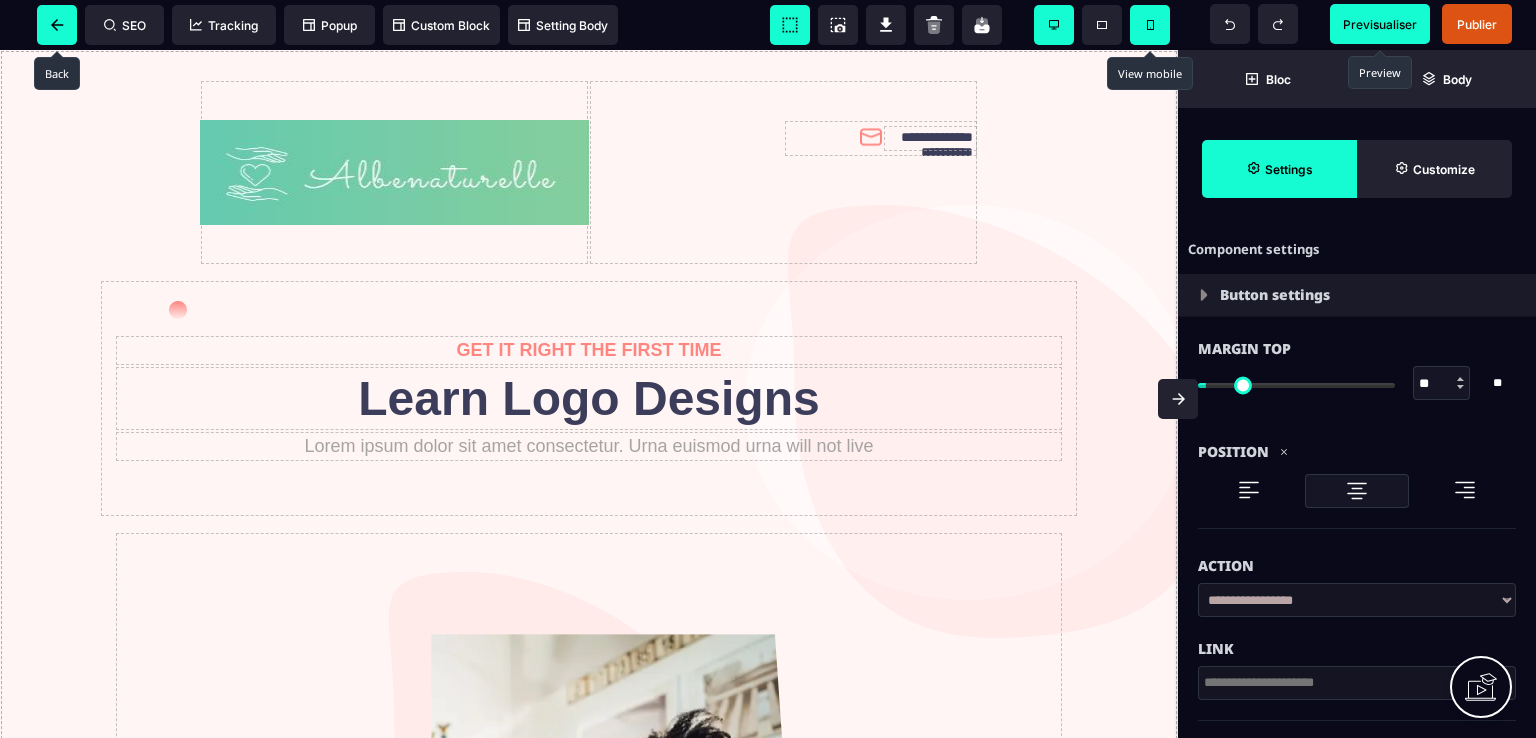 click at bounding box center (57, 25) 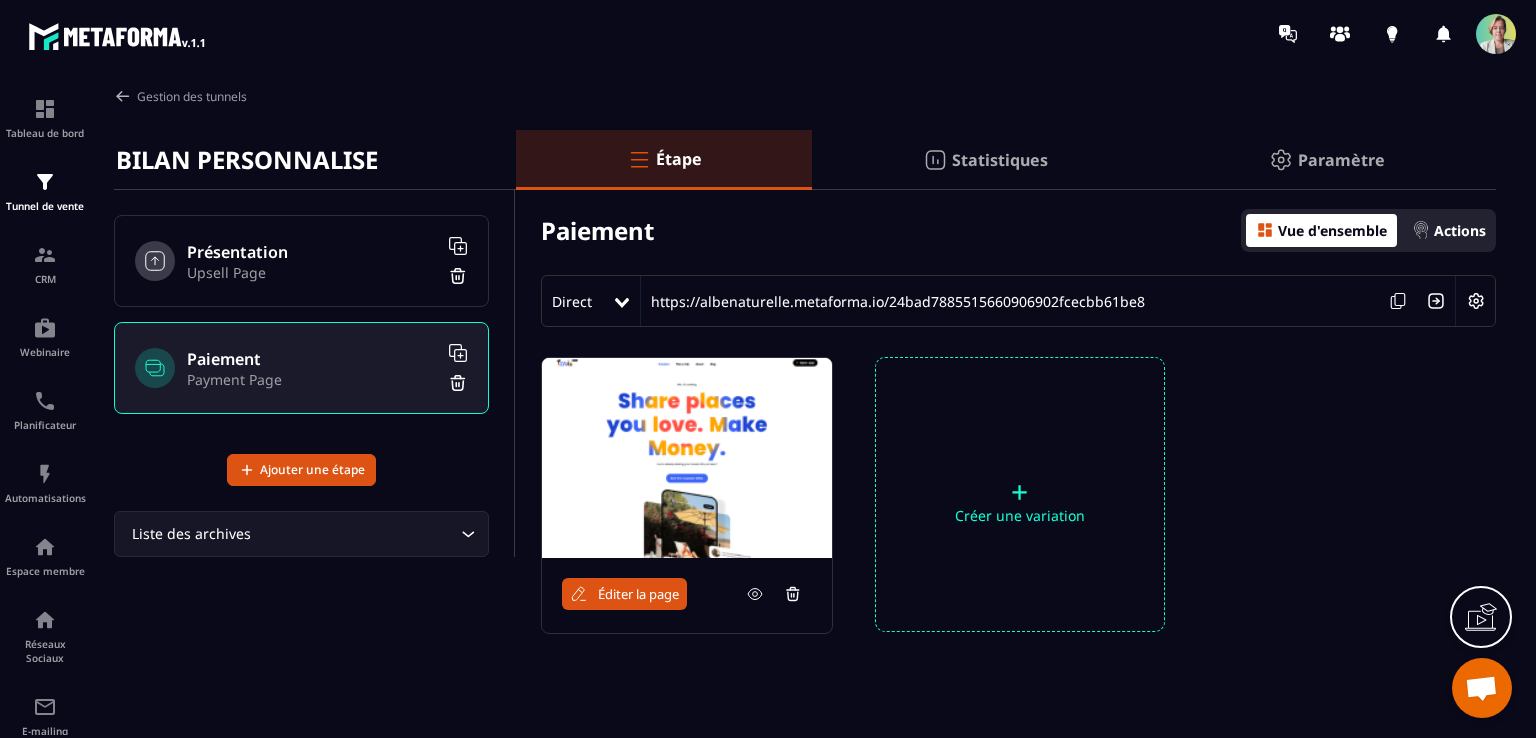 click on "Vue d'ensemble" at bounding box center (1332, 230) 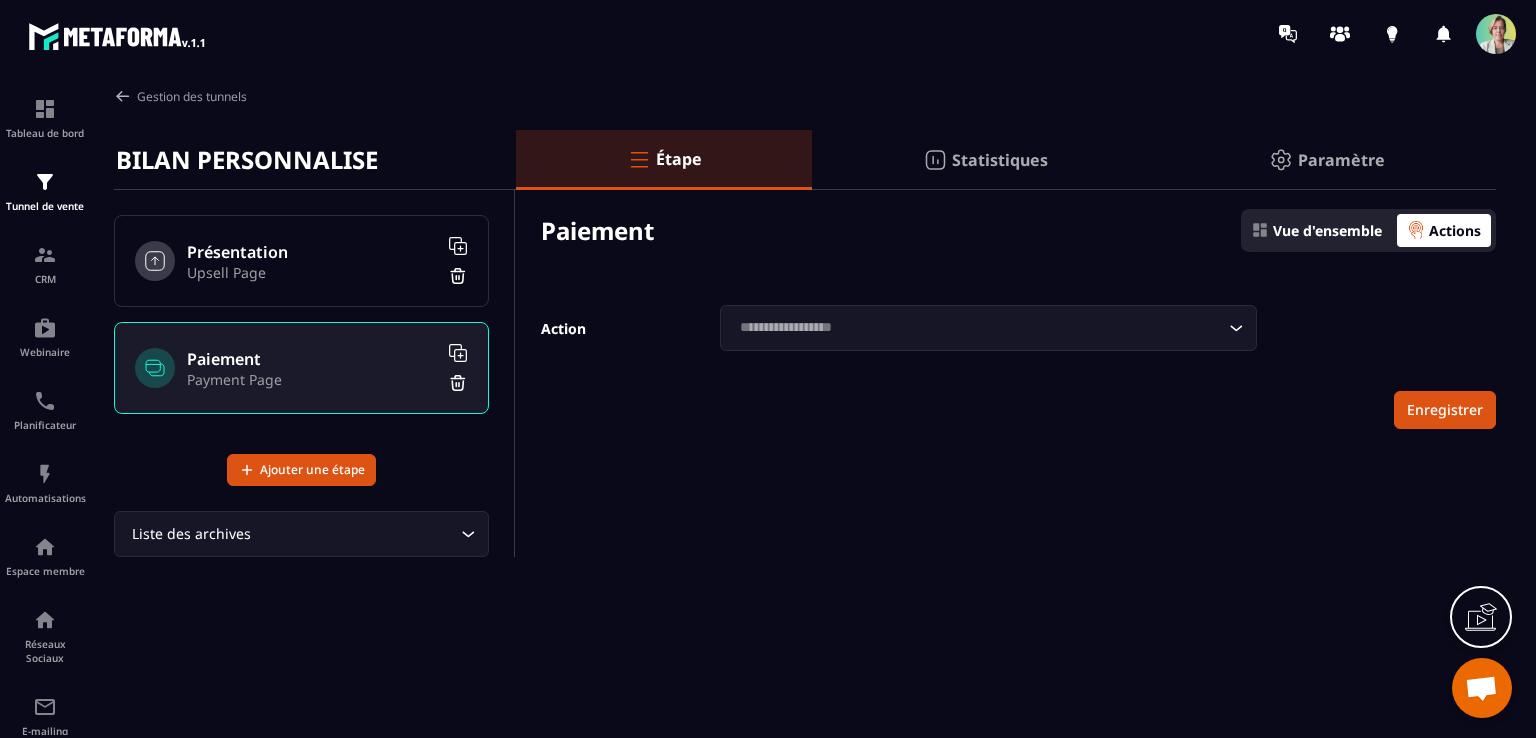 click 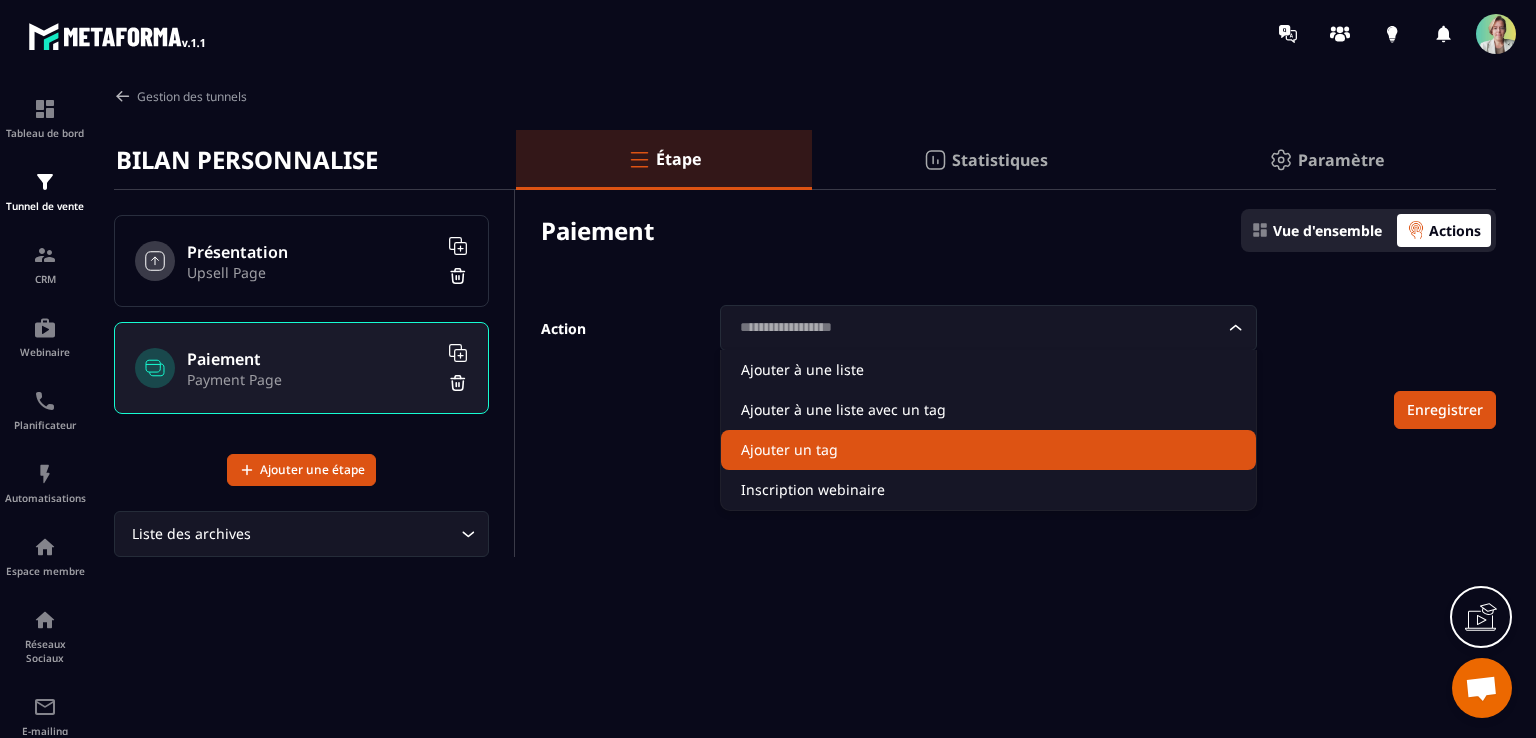 click on "Ajouter un tag" 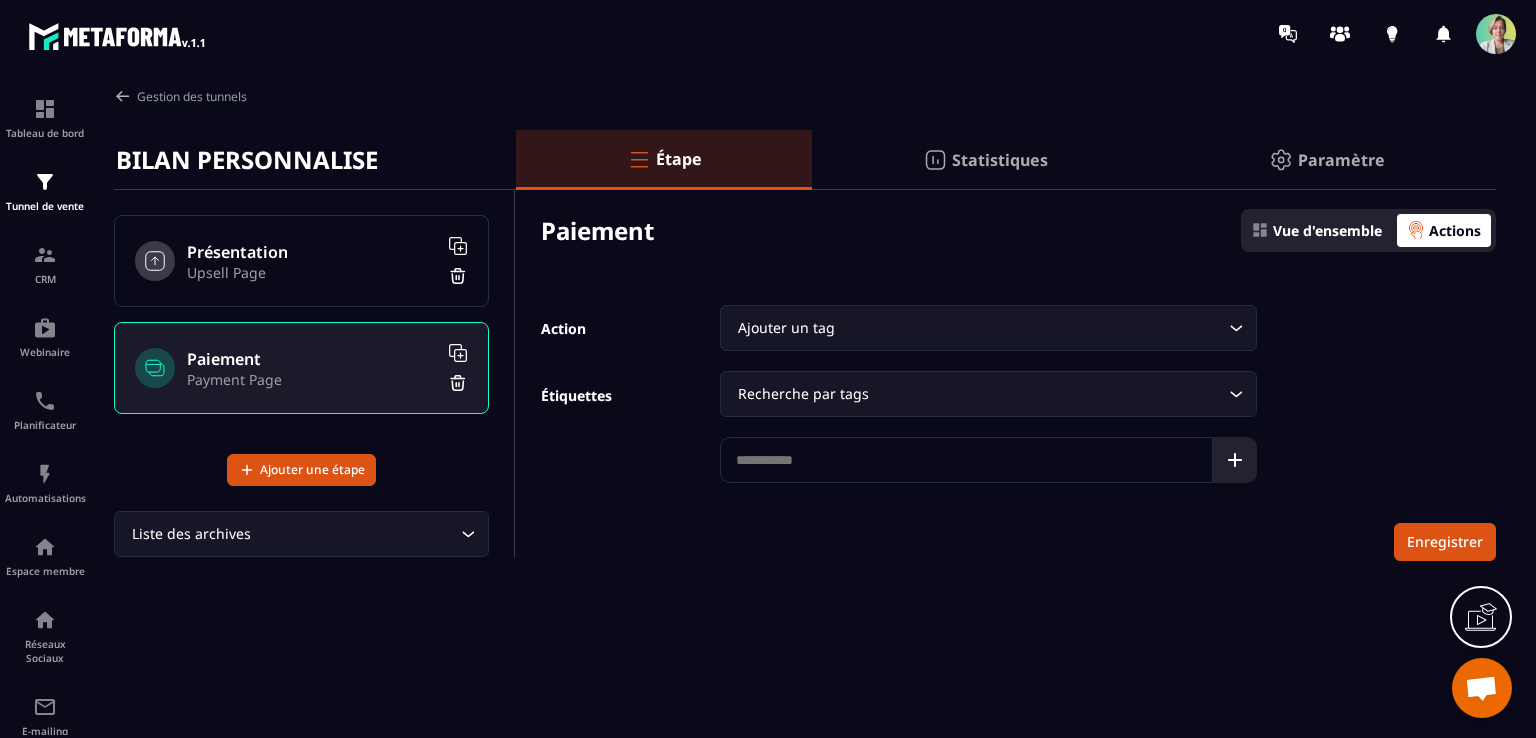 click on "Recherche par tags" at bounding box center [978, 394] 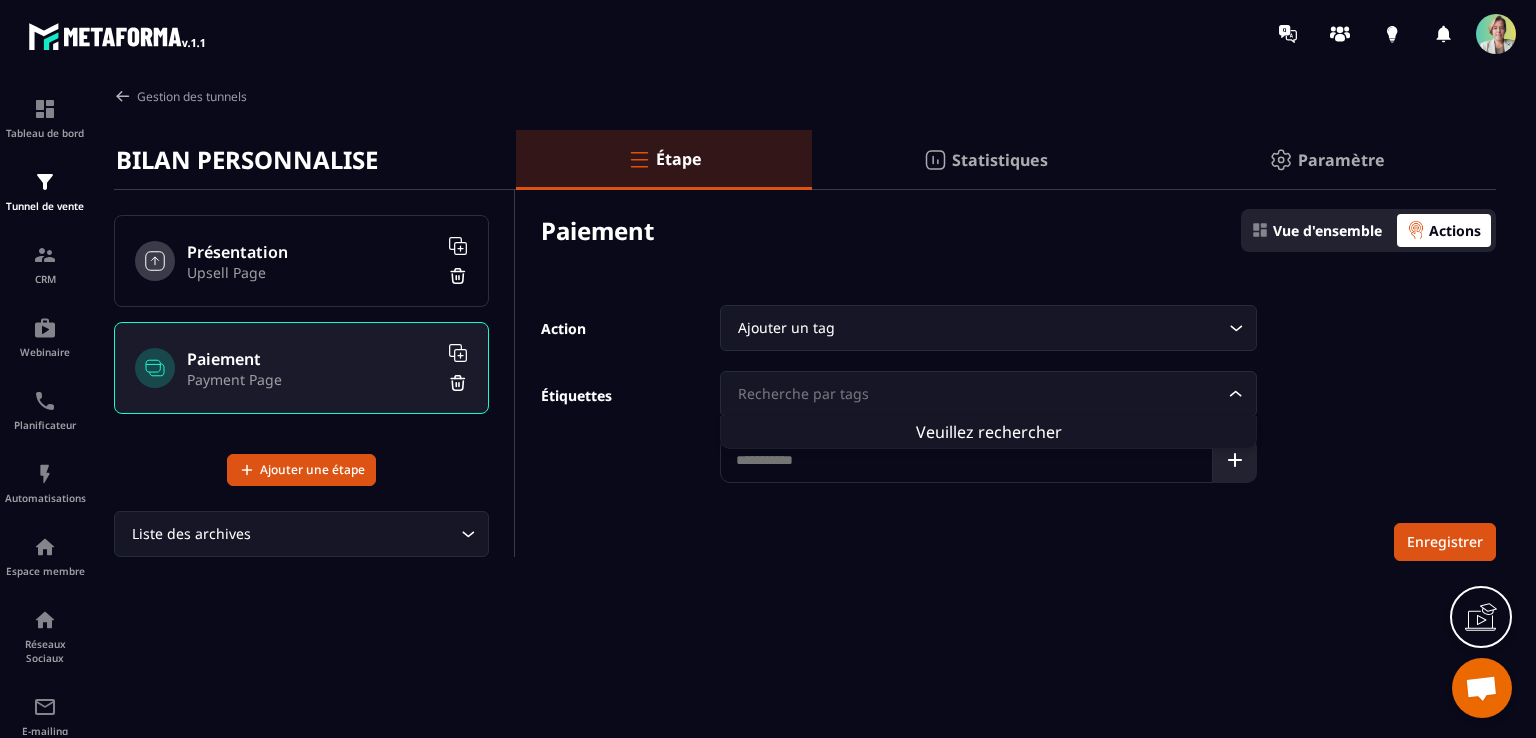 click at bounding box center [966, 460] 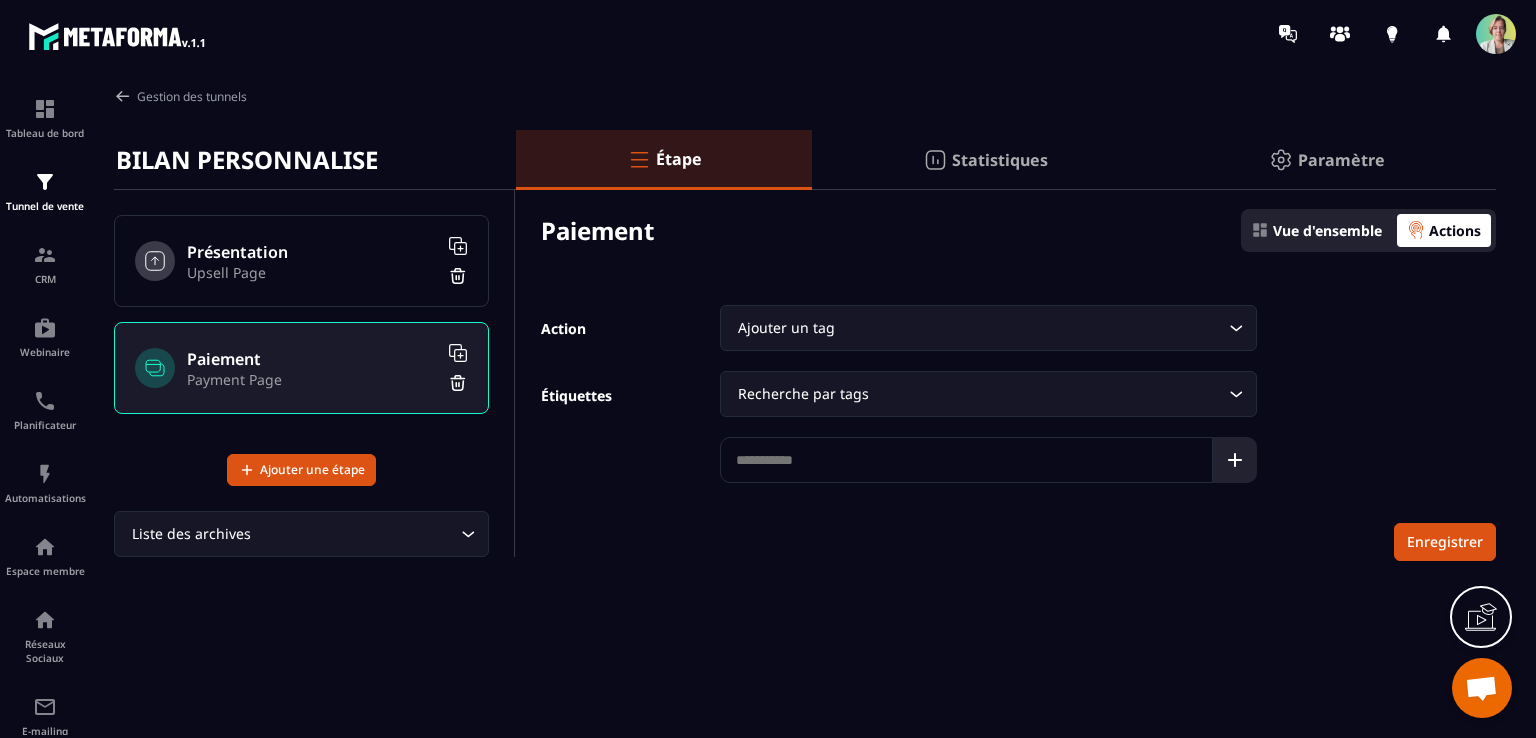 click at bounding box center [966, 460] 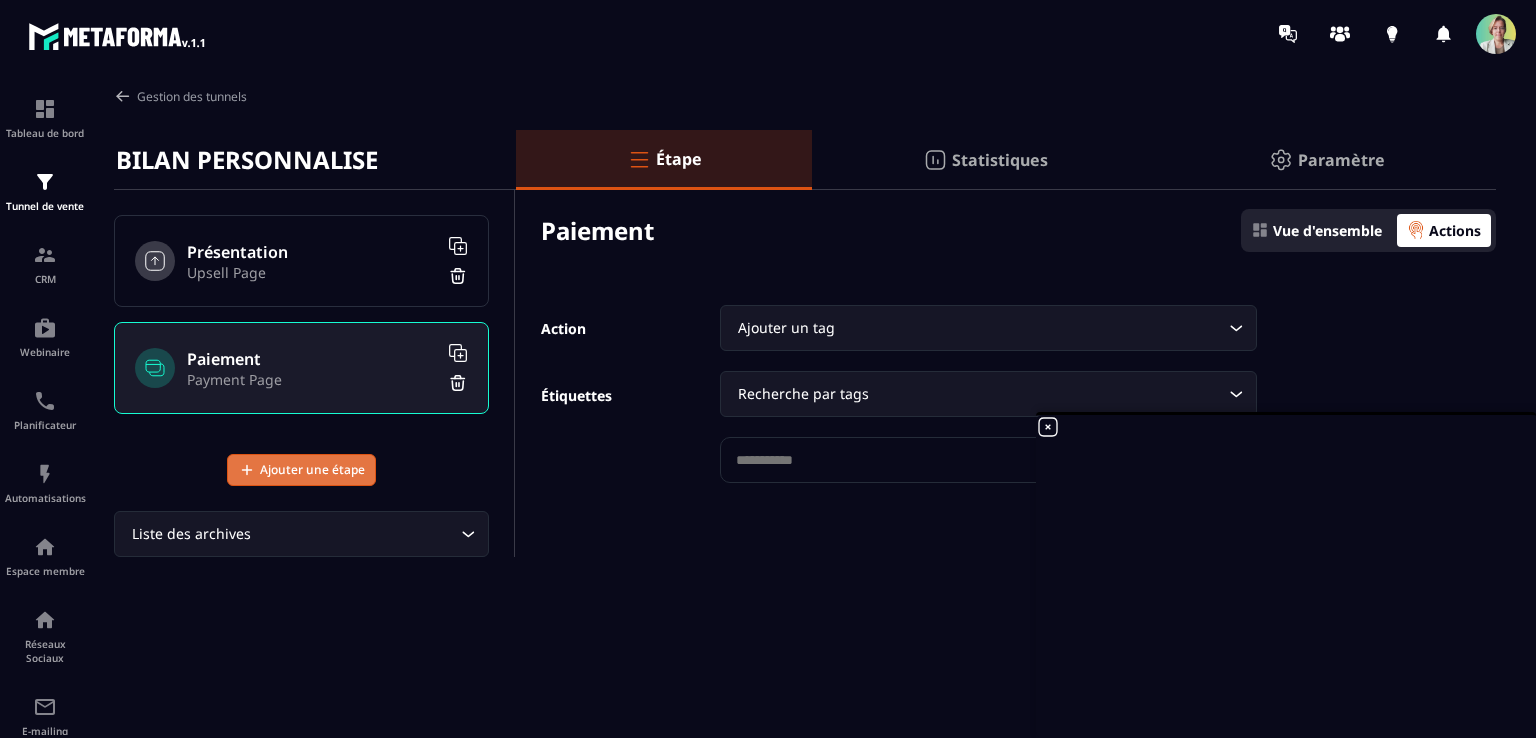 click on "Ajouter une étape" at bounding box center (312, 470) 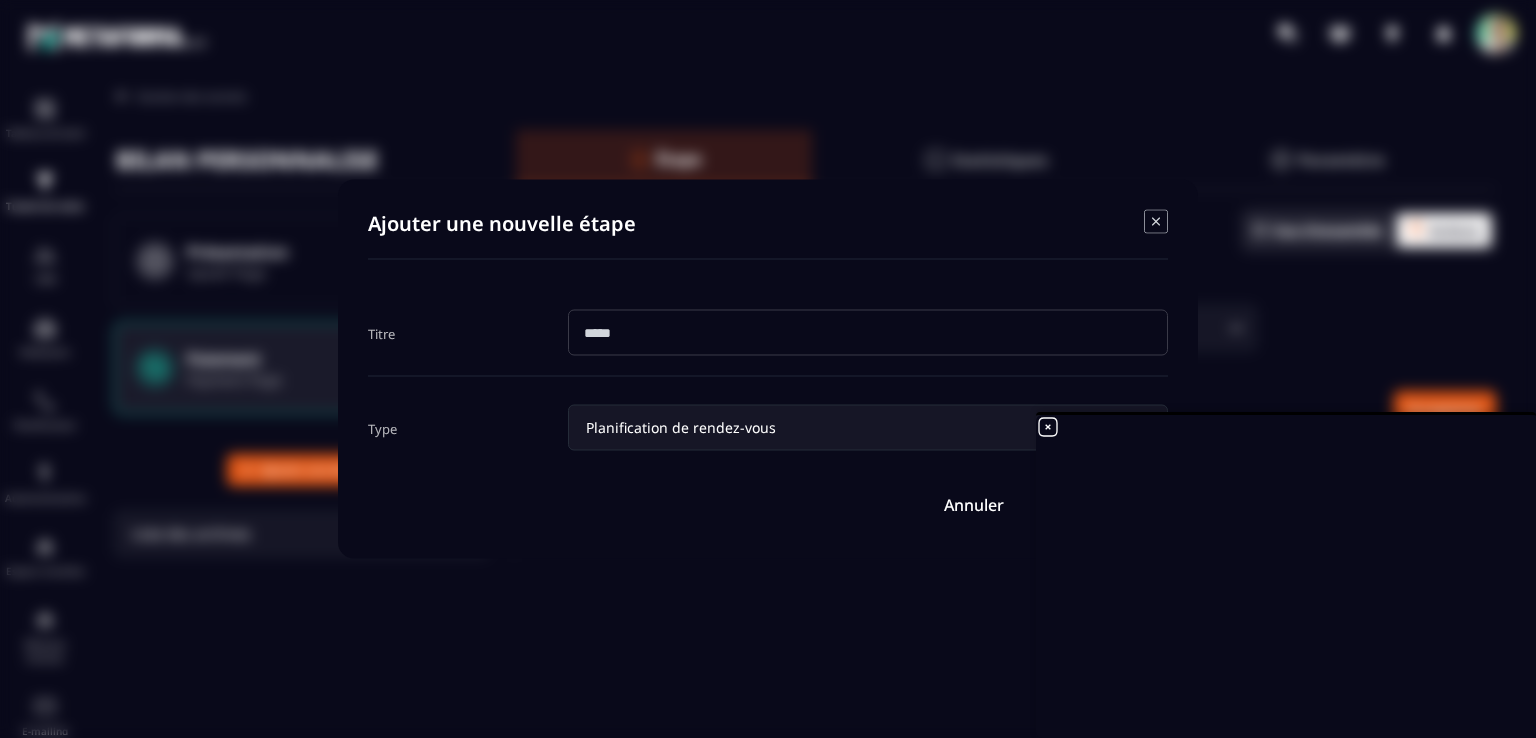click at bounding box center [868, 333] 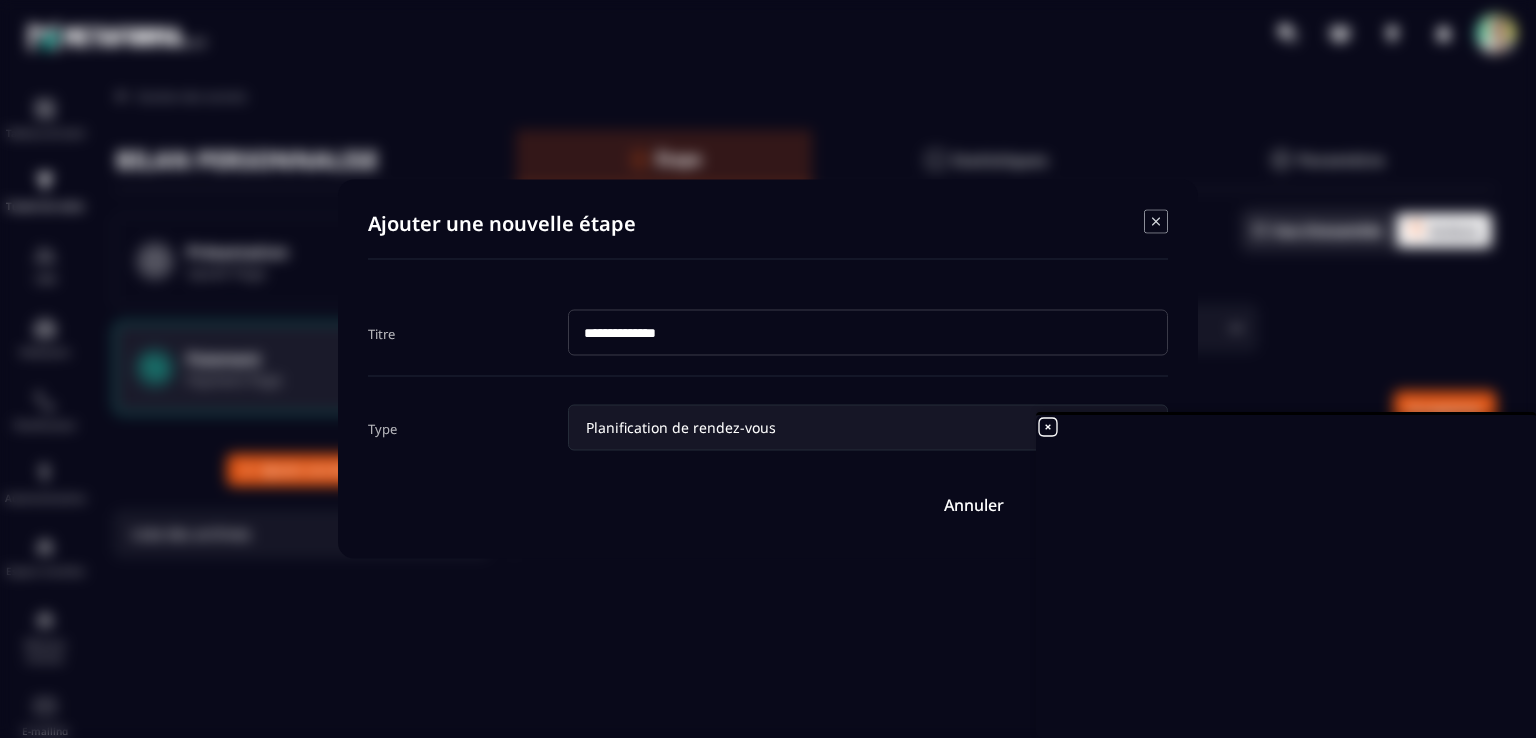 type on "**********" 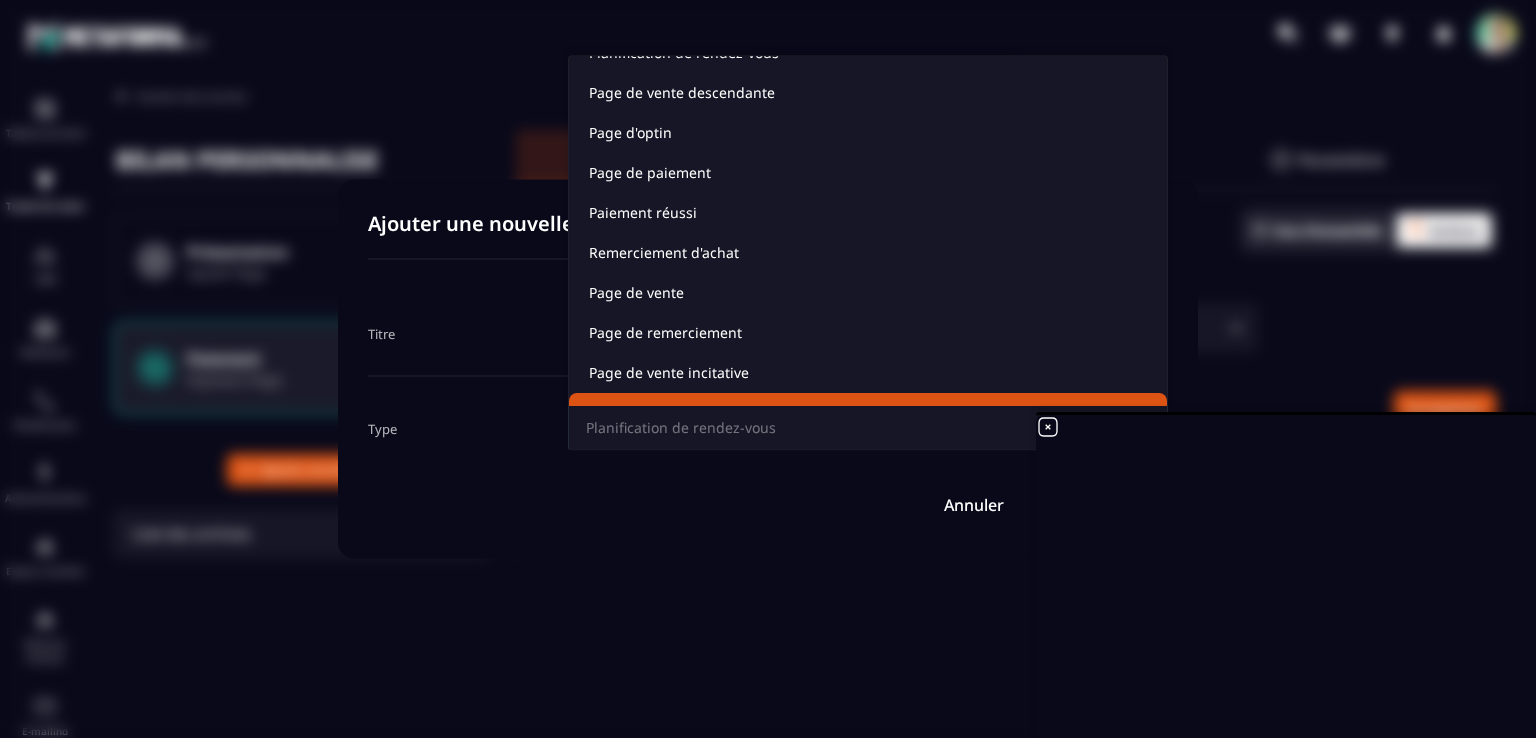 scroll, scrollTop: 0, scrollLeft: 0, axis: both 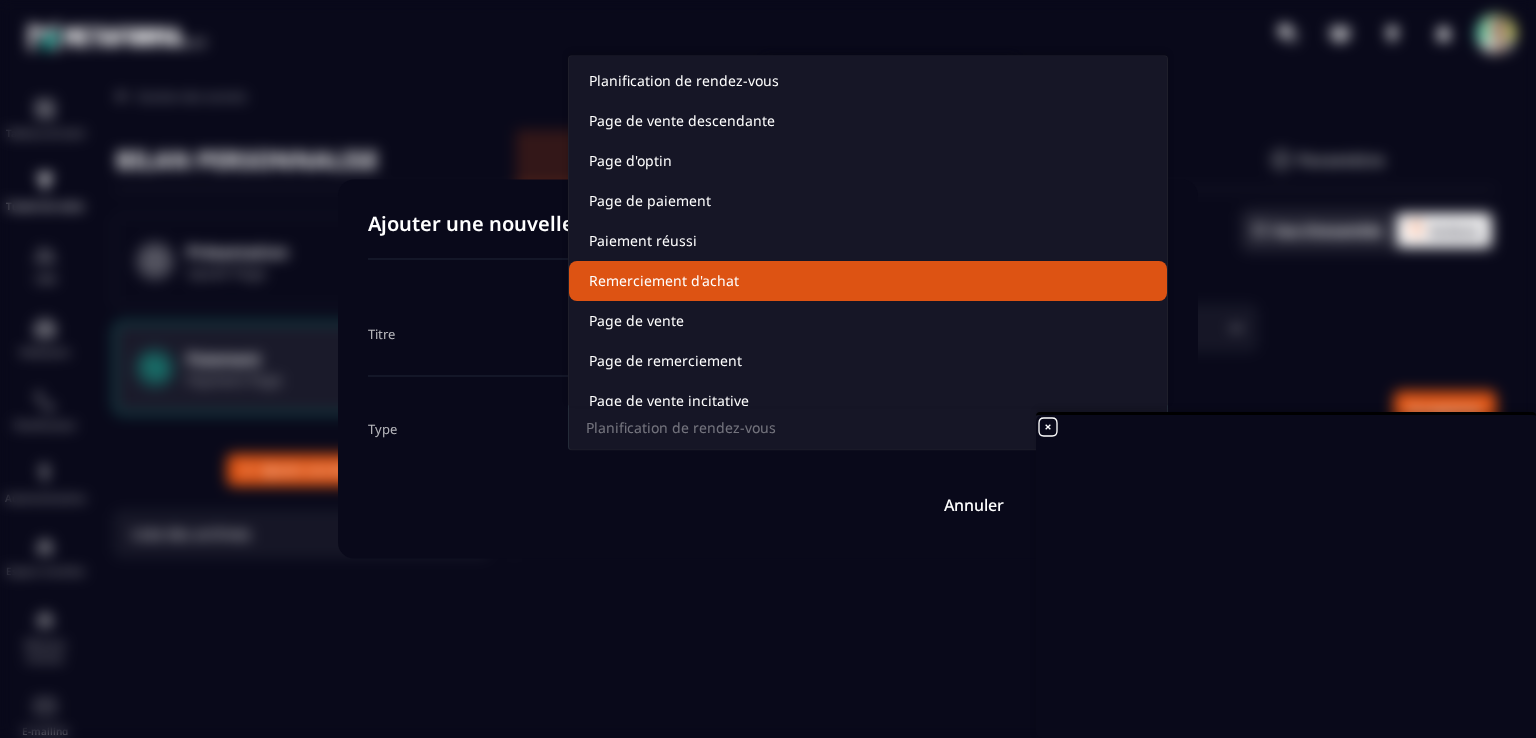 click on "Remerciement d'achat" 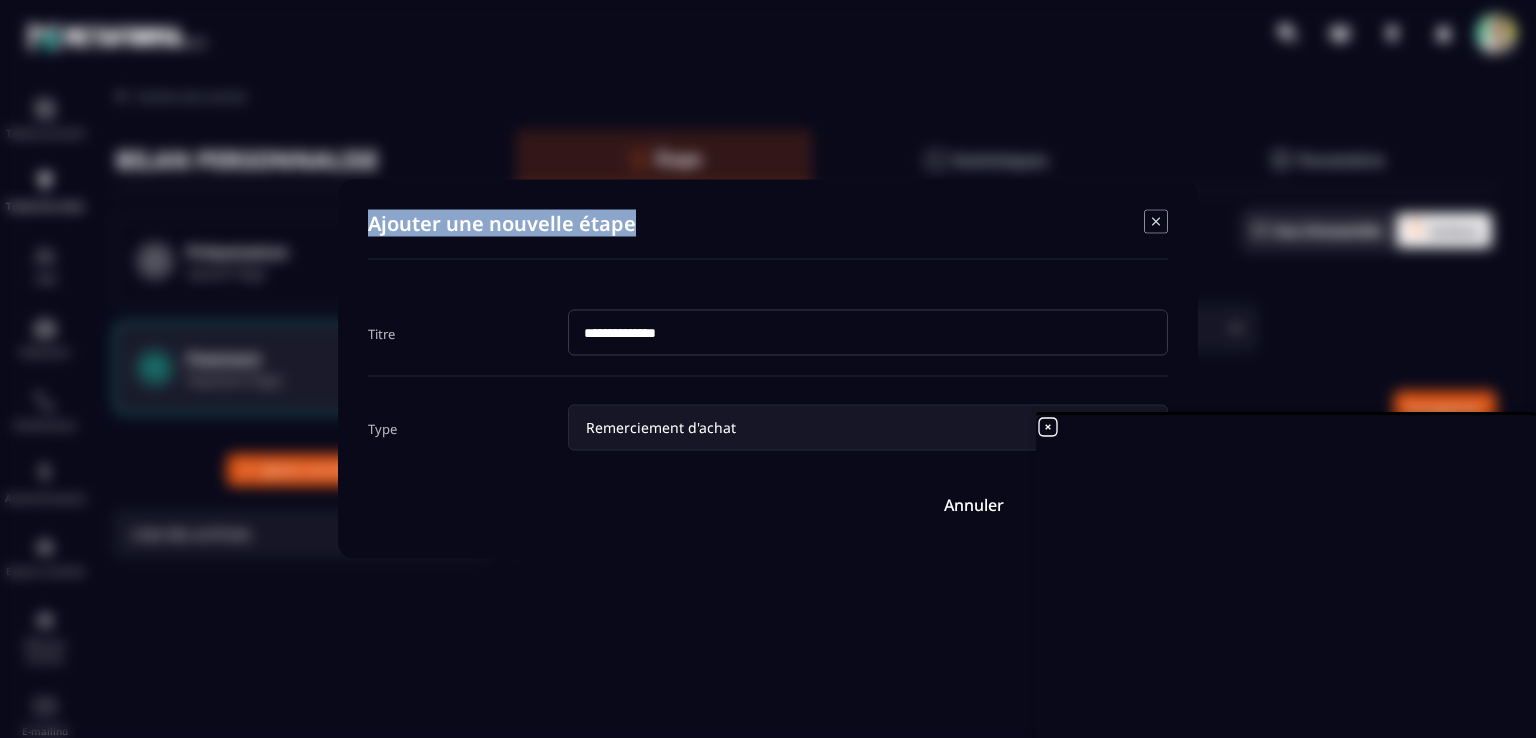 drag, startPoint x: 933, startPoint y: 205, endPoint x: 751, endPoint y: 147, distance: 191.01833 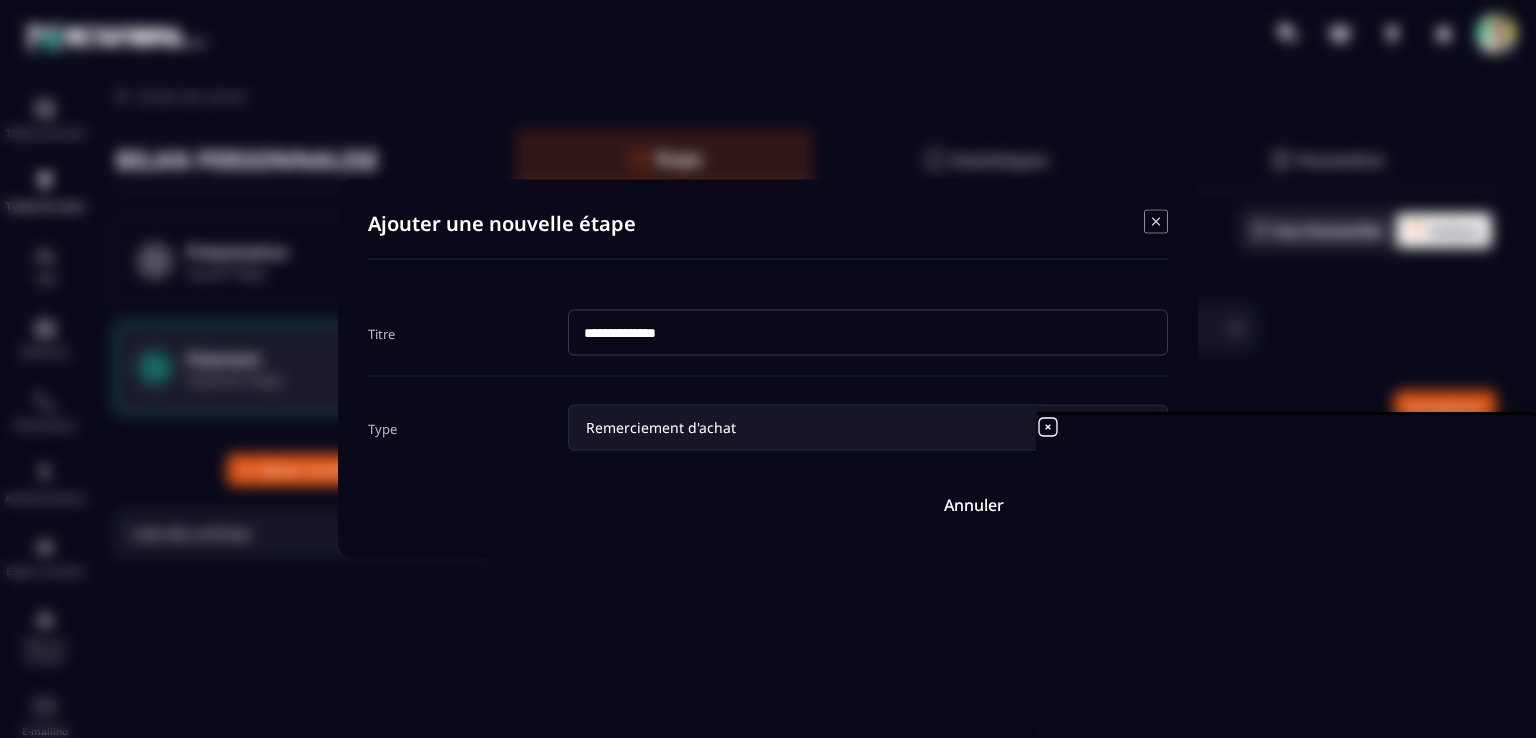 click on "**********" at bounding box center [768, 369] 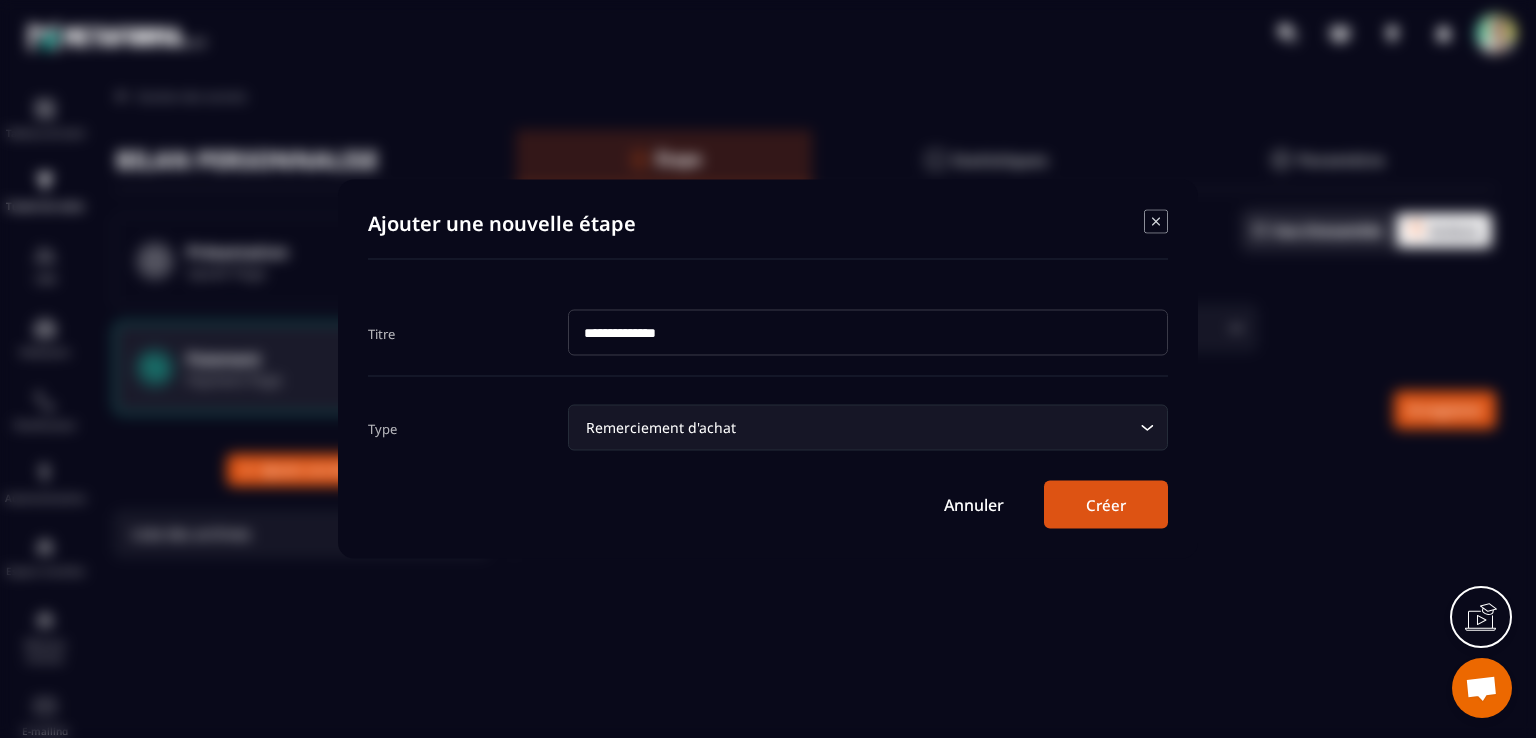 click on "Créer" at bounding box center (1106, 505) 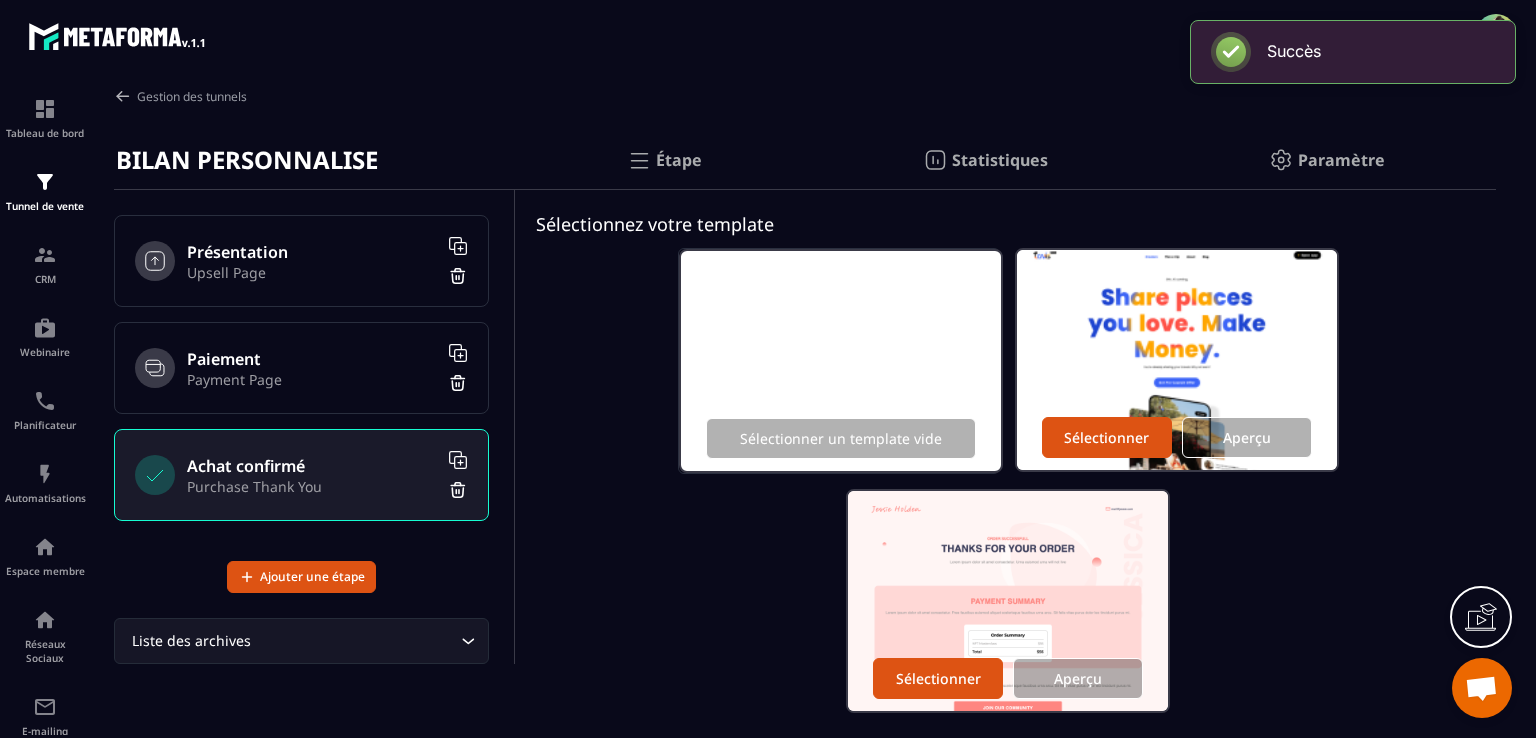 click 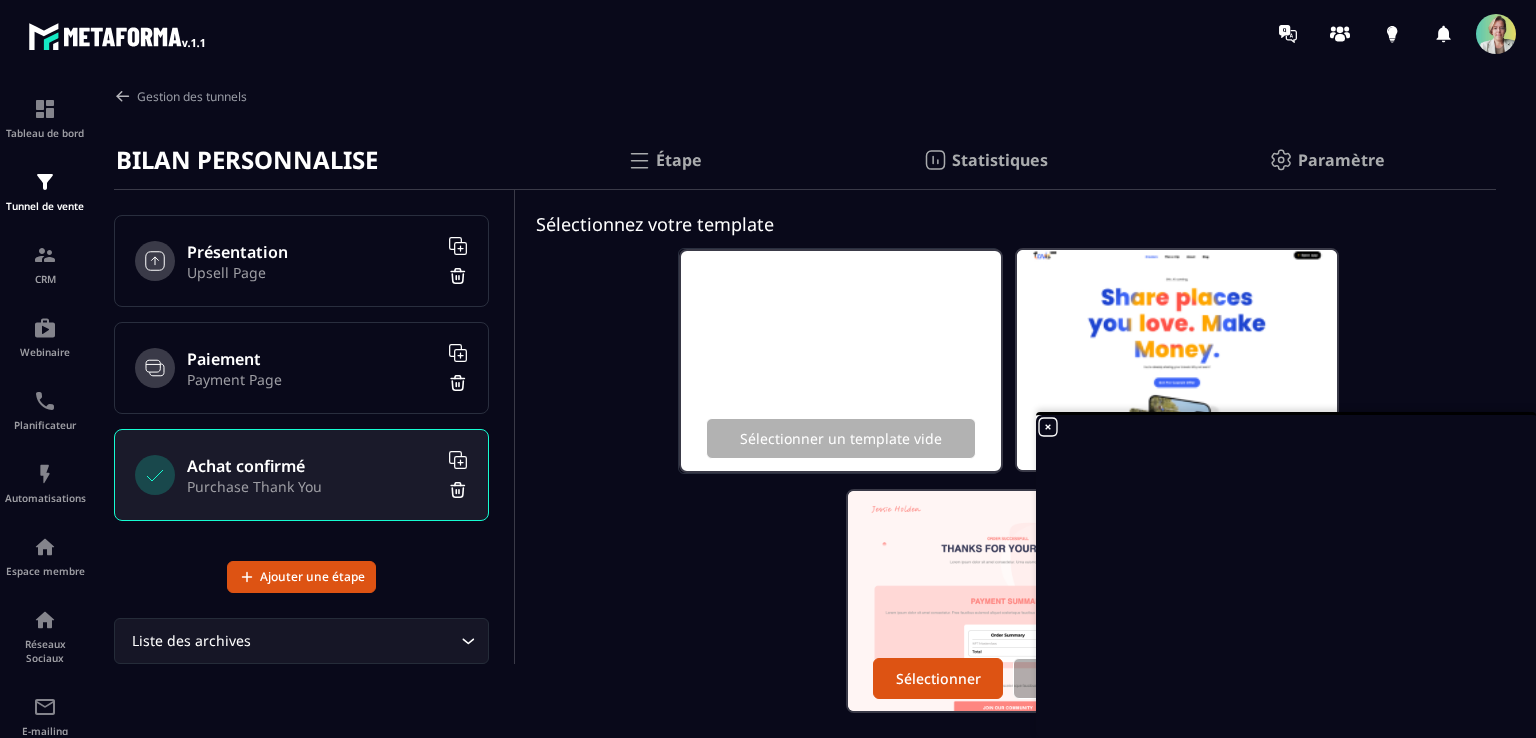 click on "Sélectionner un template vide Sélectionner Aperçu Sélectionner Aperçu" at bounding box center (1006, 480) 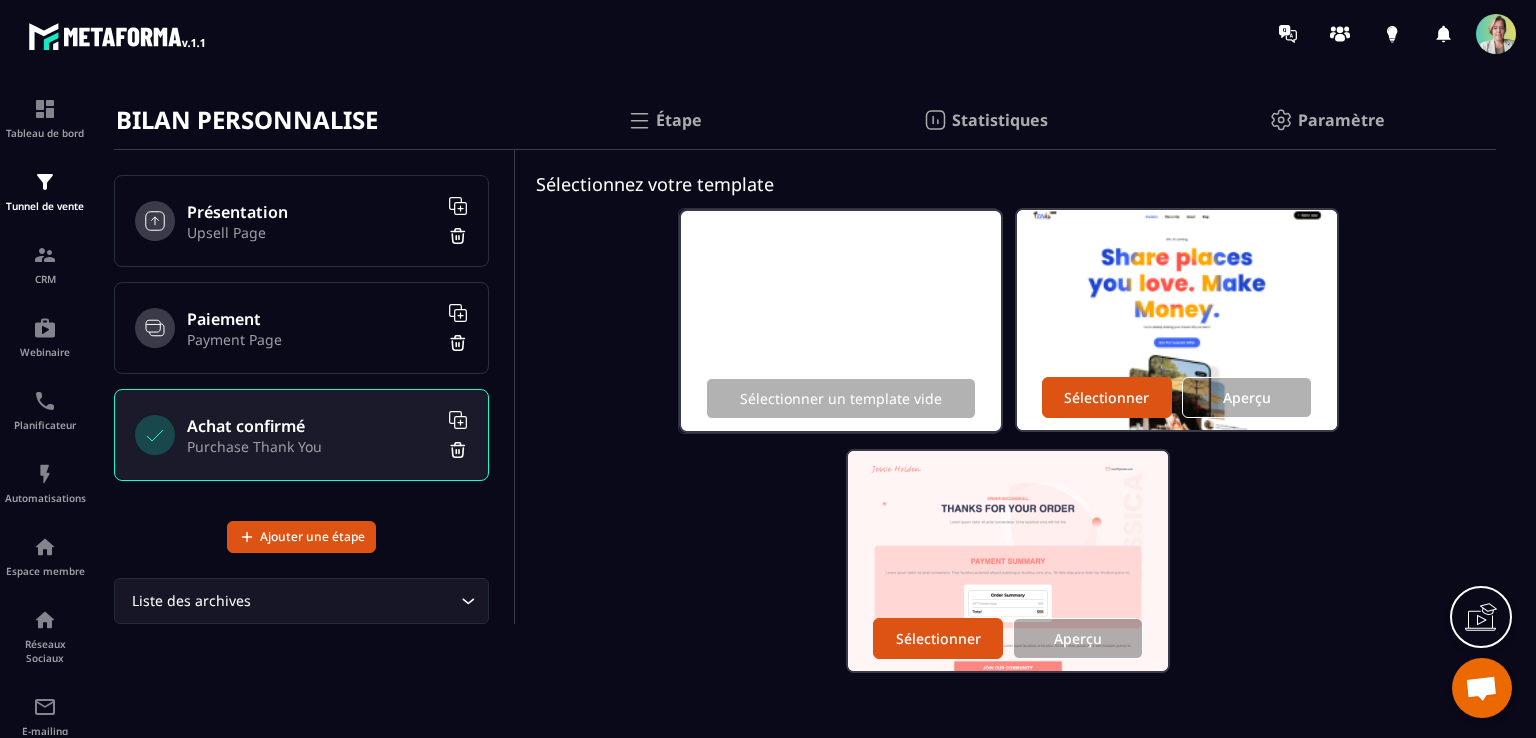 scroll, scrollTop: 61, scrollLeft: 0, axis: vertical 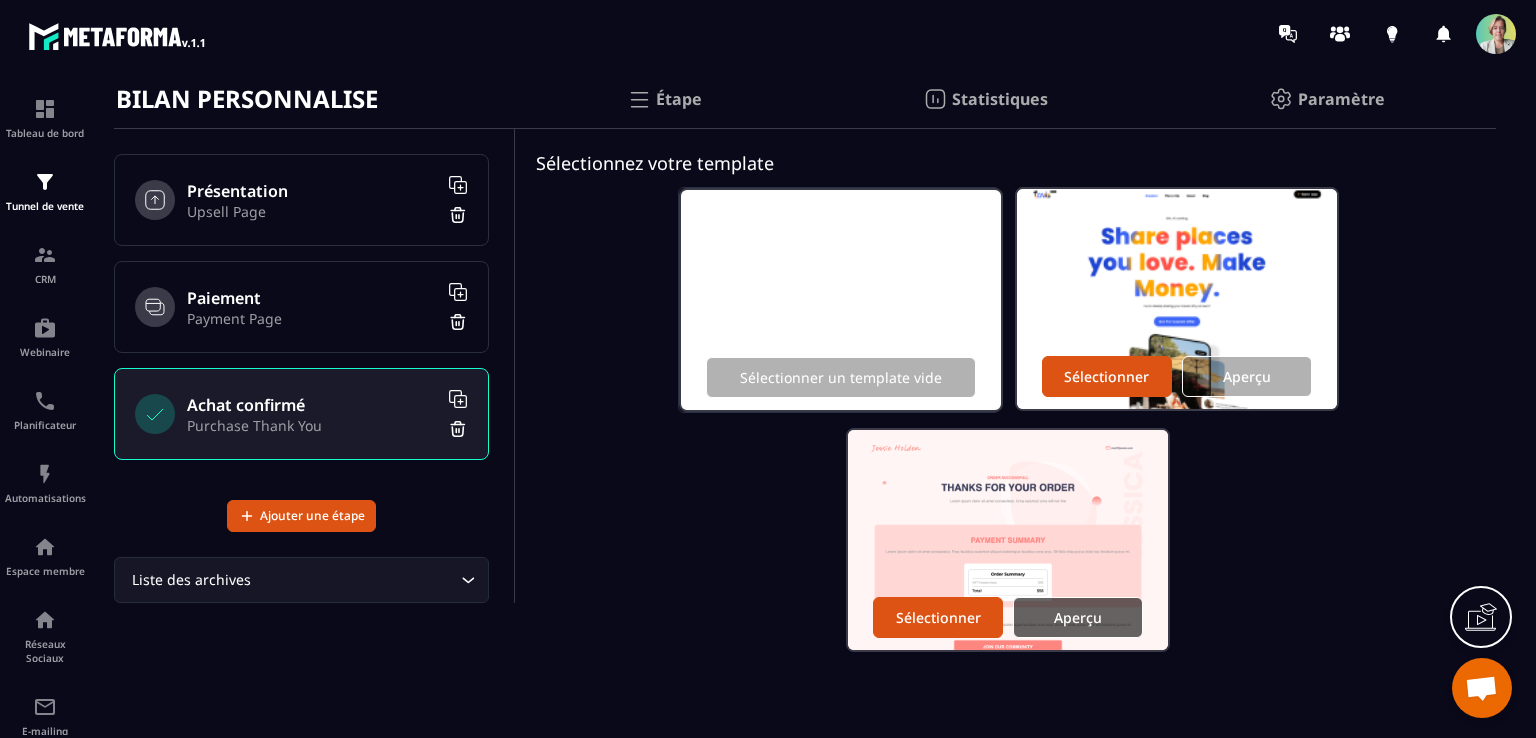 click on "Aperçu" at bounding box center [1078, 617] 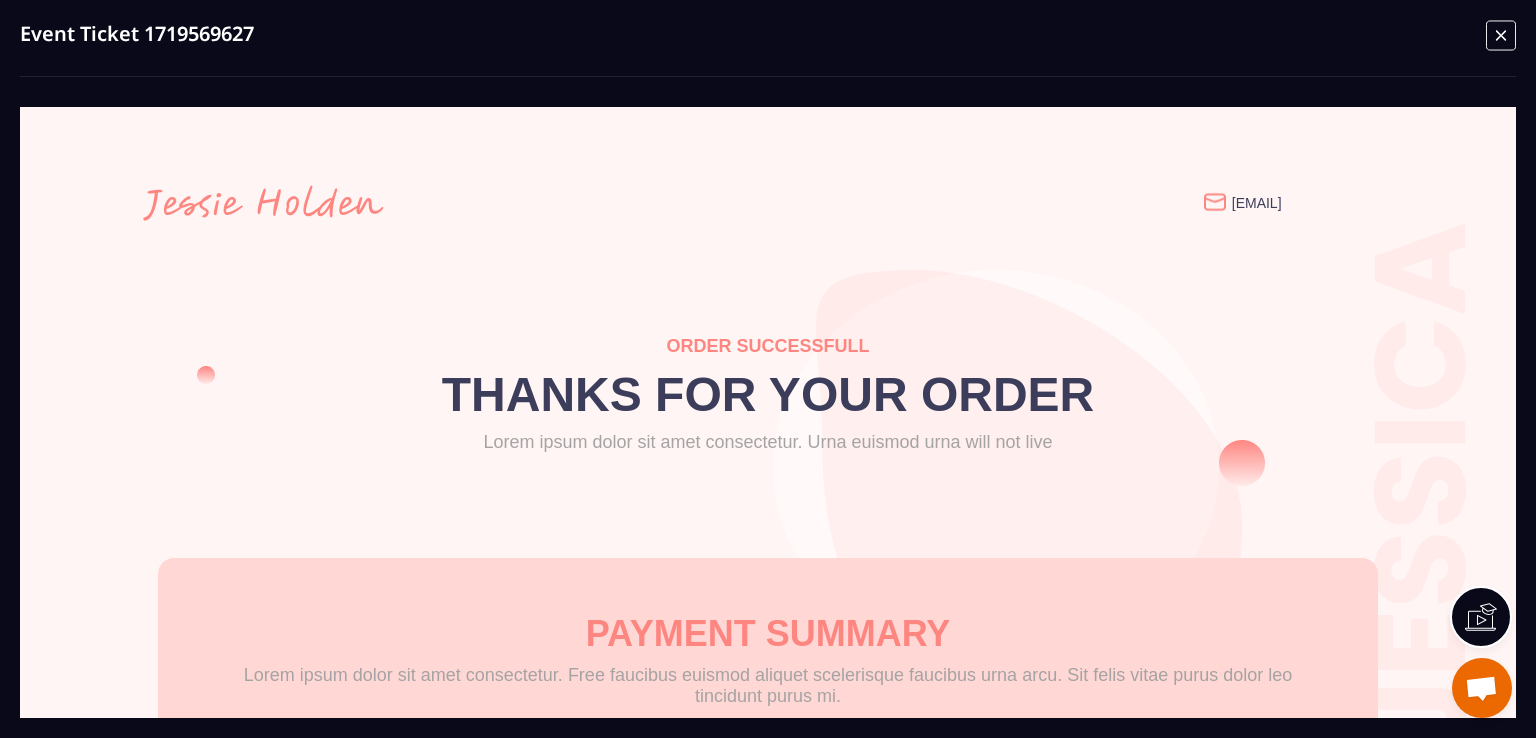 scroll, scrollTop: 0, scrollLeft: 0, axis: both 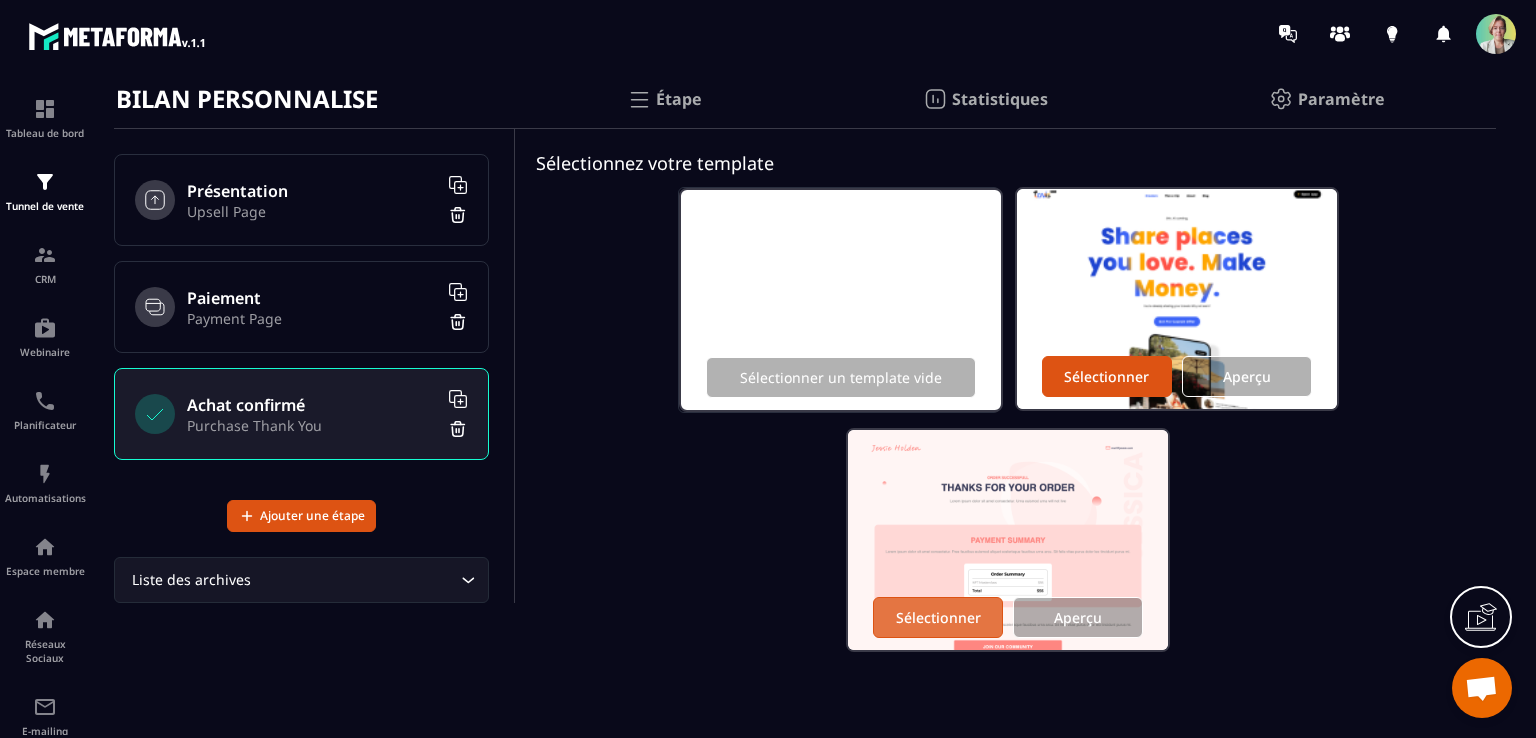 click on "Sélectionner" at bounding box center (938, 617) 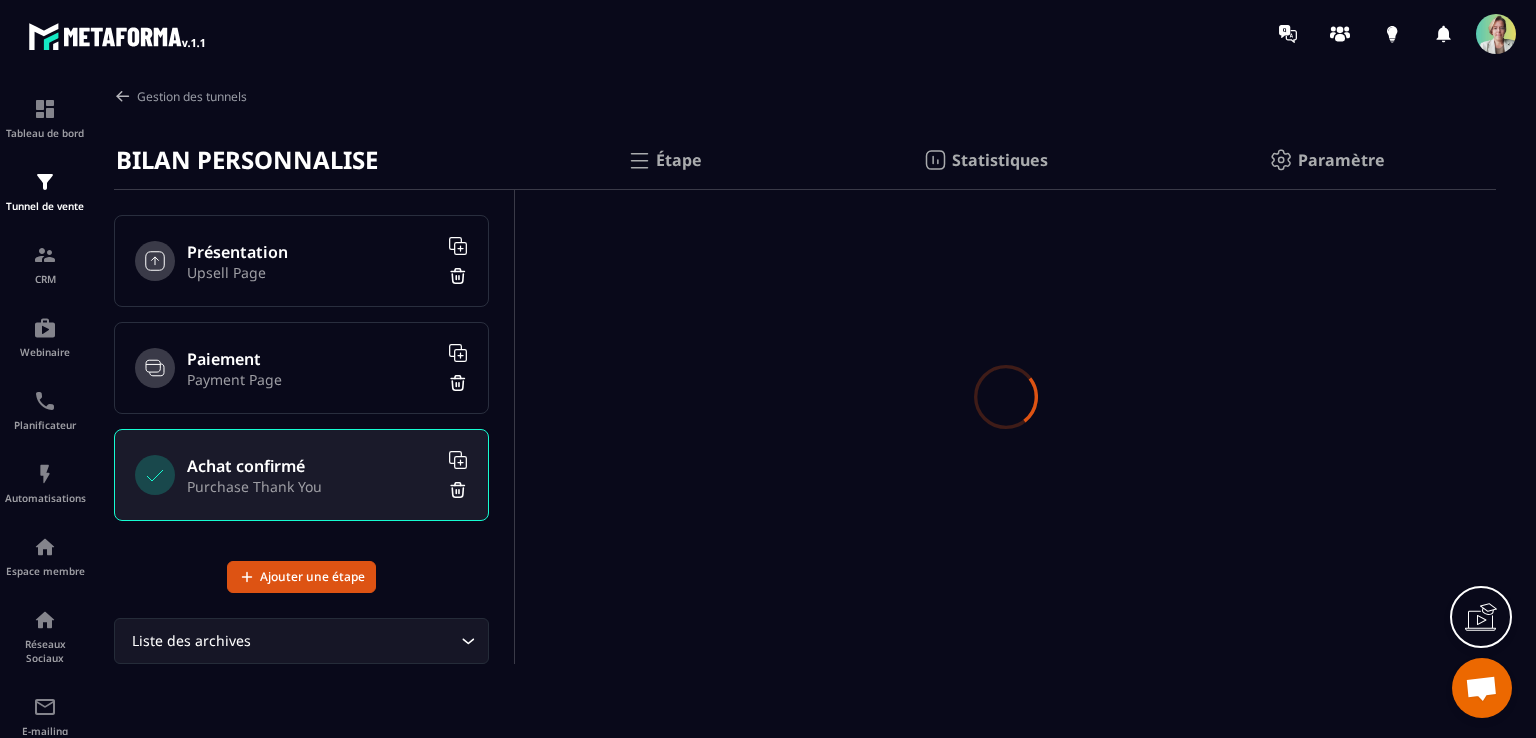 scroll, scrollTop: 0, scrollLeft: 0, axis: both 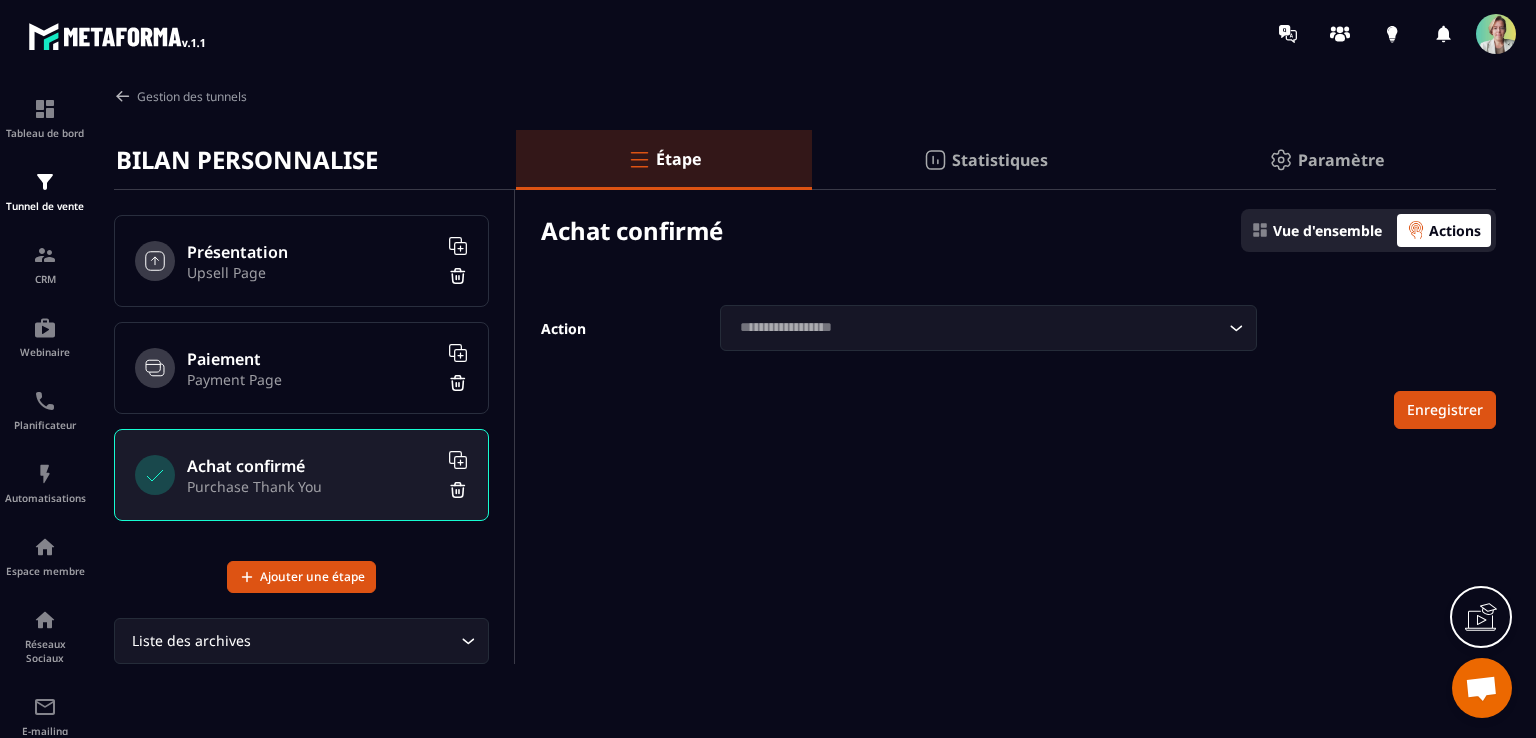 click on "Payment Page" at bounding box center [312, 379] 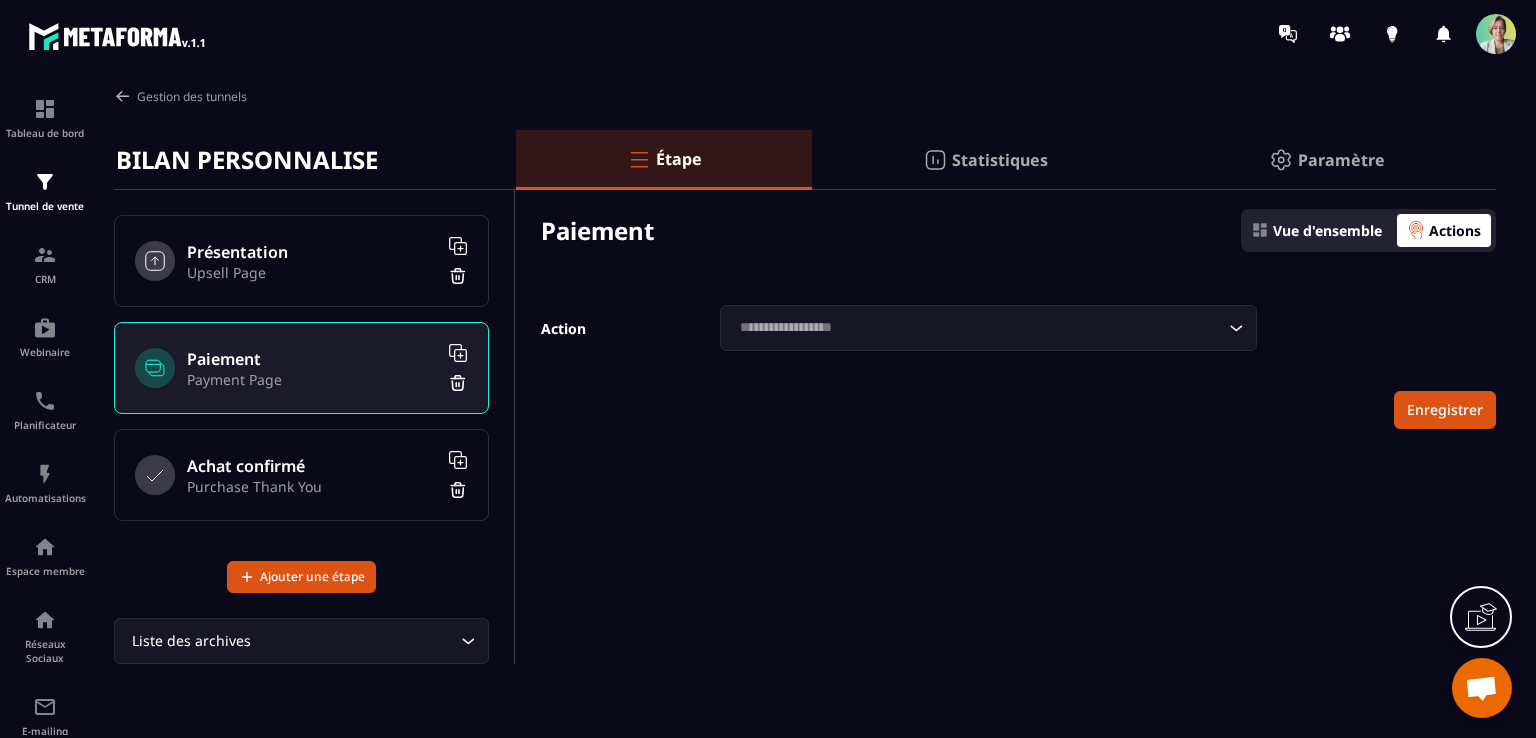 click on "Achat confirmé Purchase Thank You" at bounding box center [301, 475] 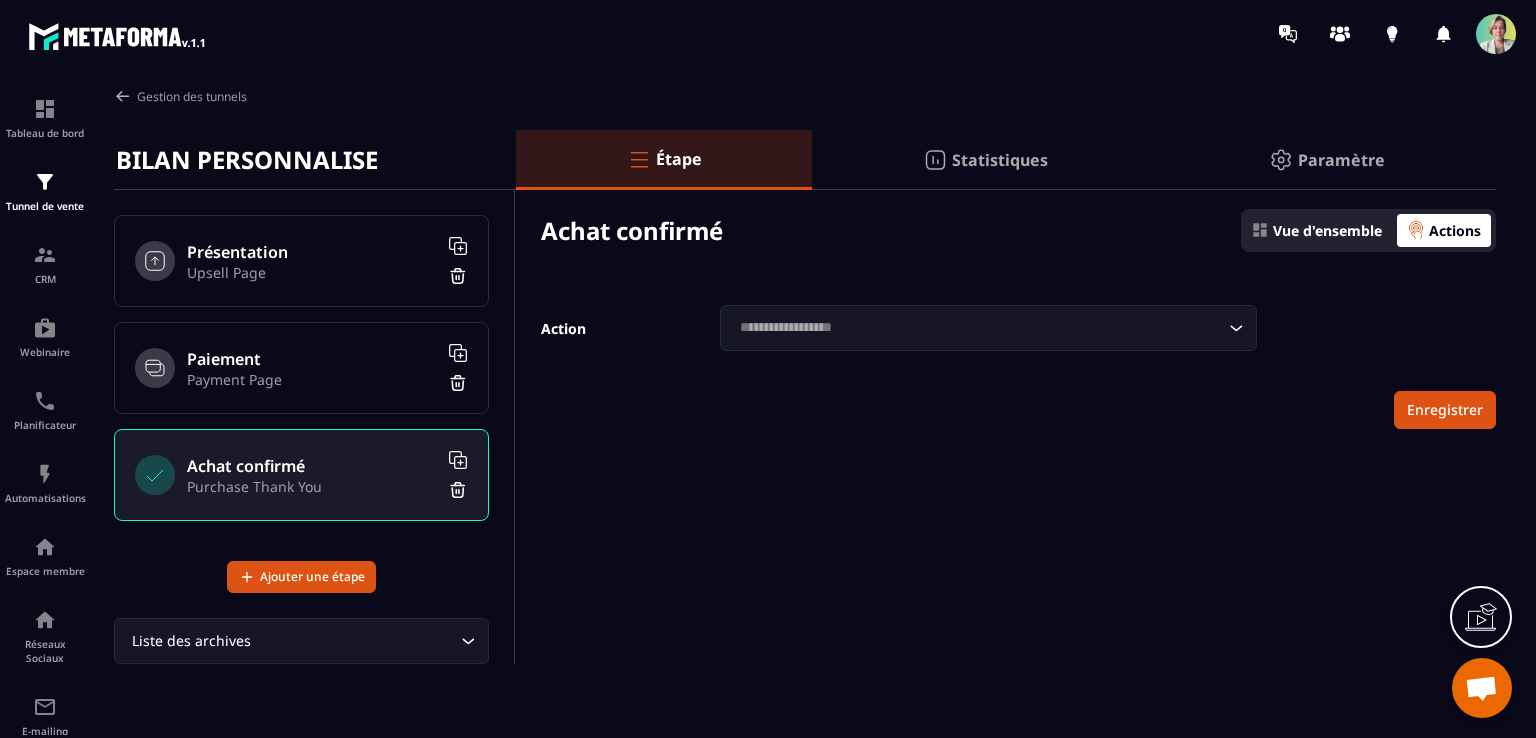click on "Paiement Payment Page" at bounding box center (301, 368) 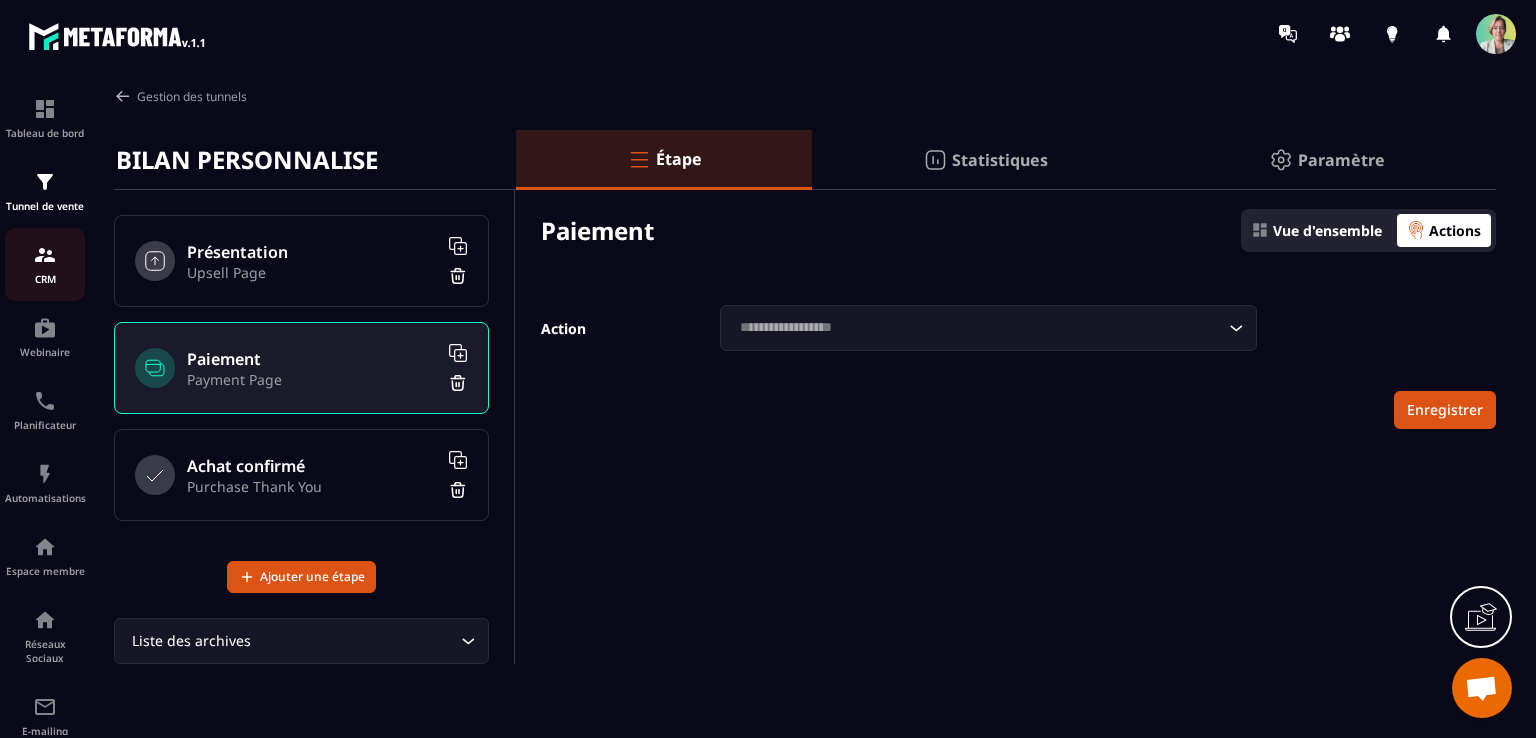 click on "CRM" at bounding box center (45, 279) 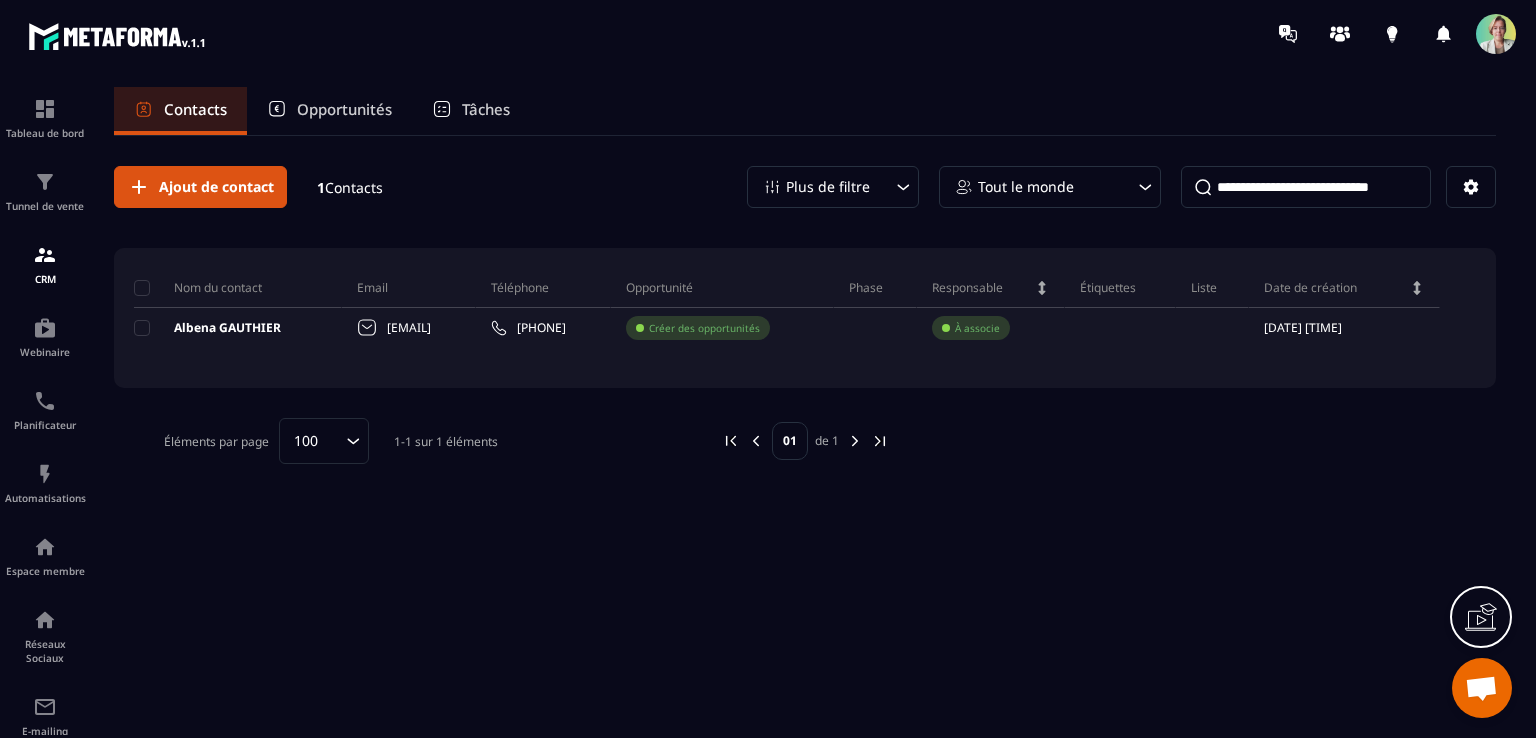 click on "Tâches" at bounding box center (486, 109) 